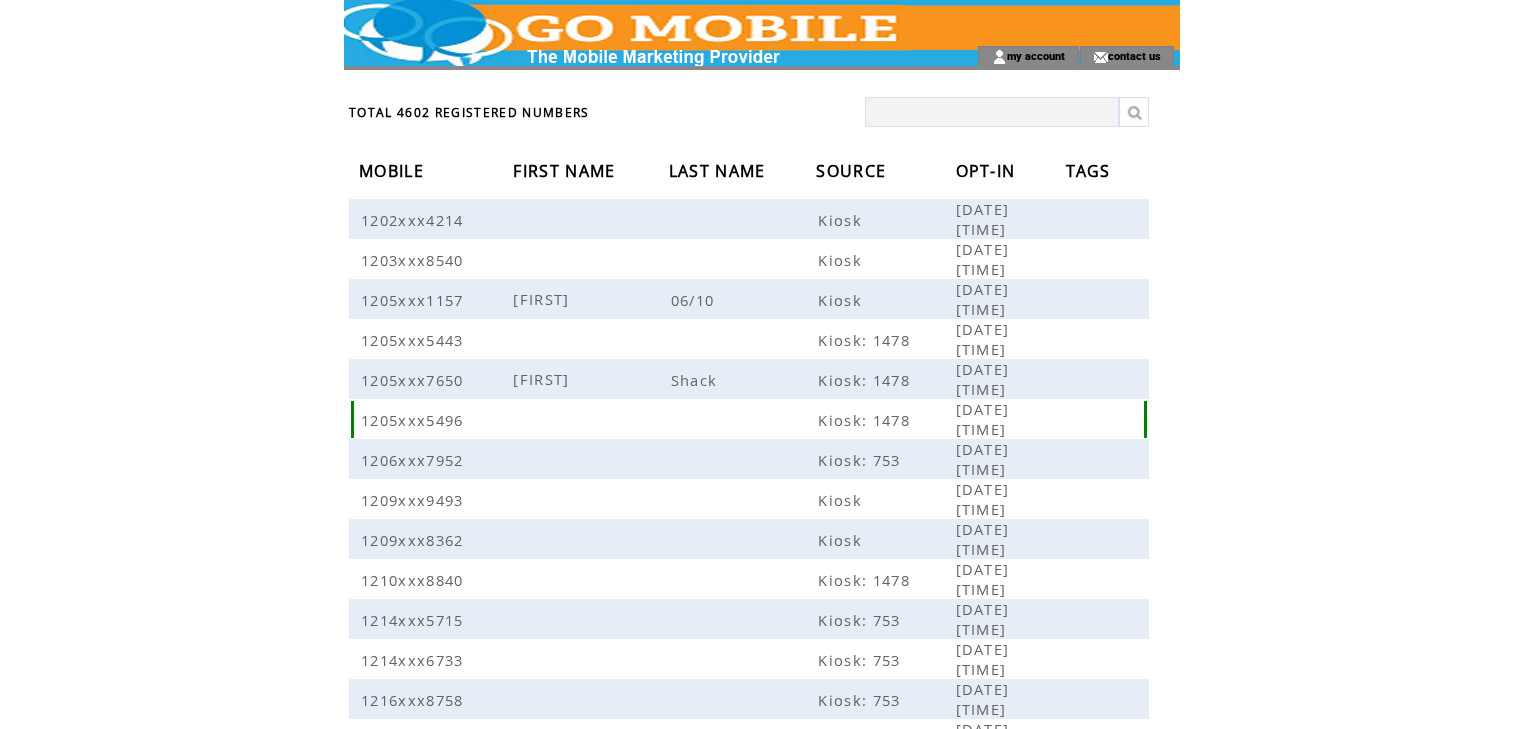 scroll, scrollTop: 0, scrollLeft: 0, axis: both 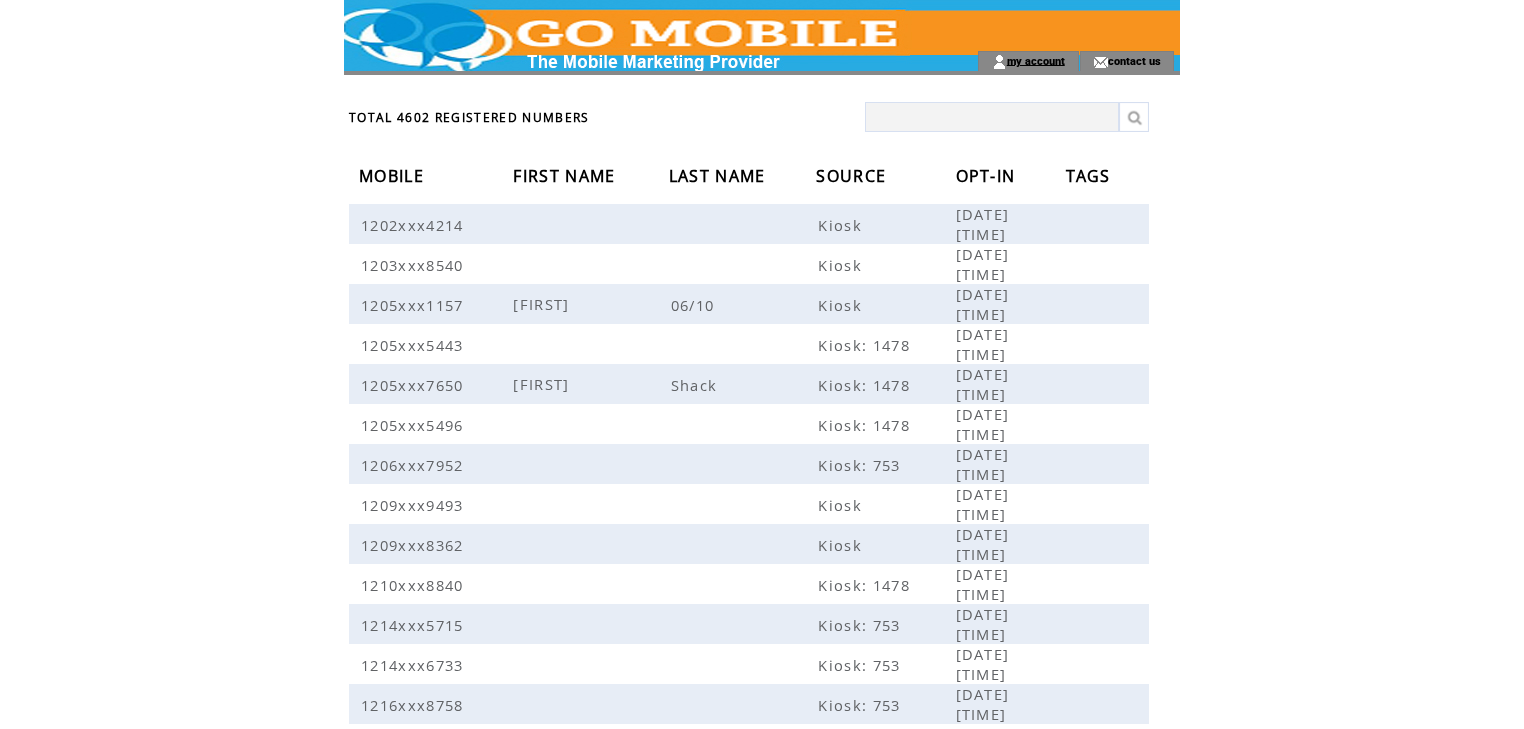 click on "my account" at bounding box center [1036, 60] 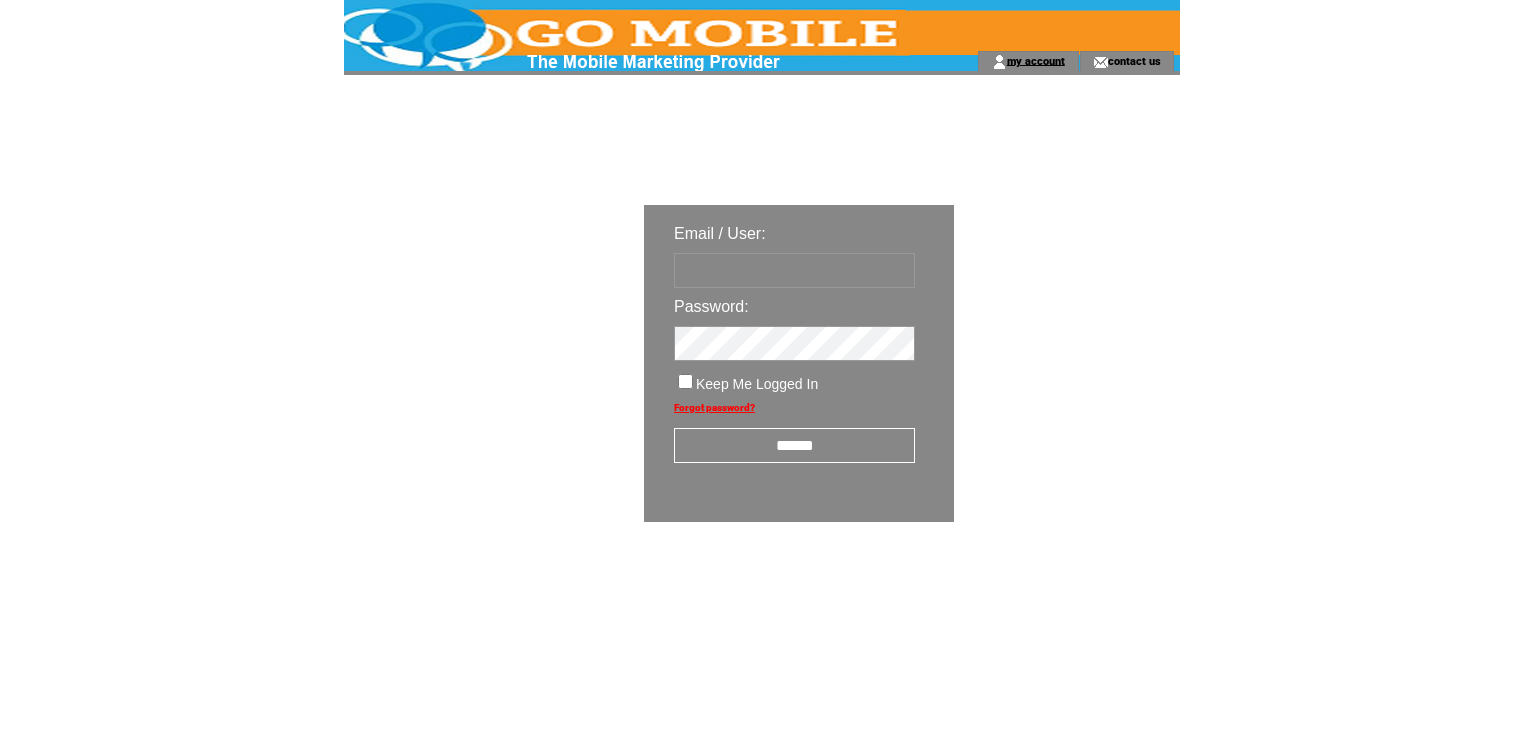 scroll, scrollTop: 0, scrollLeft: 0, axis: both 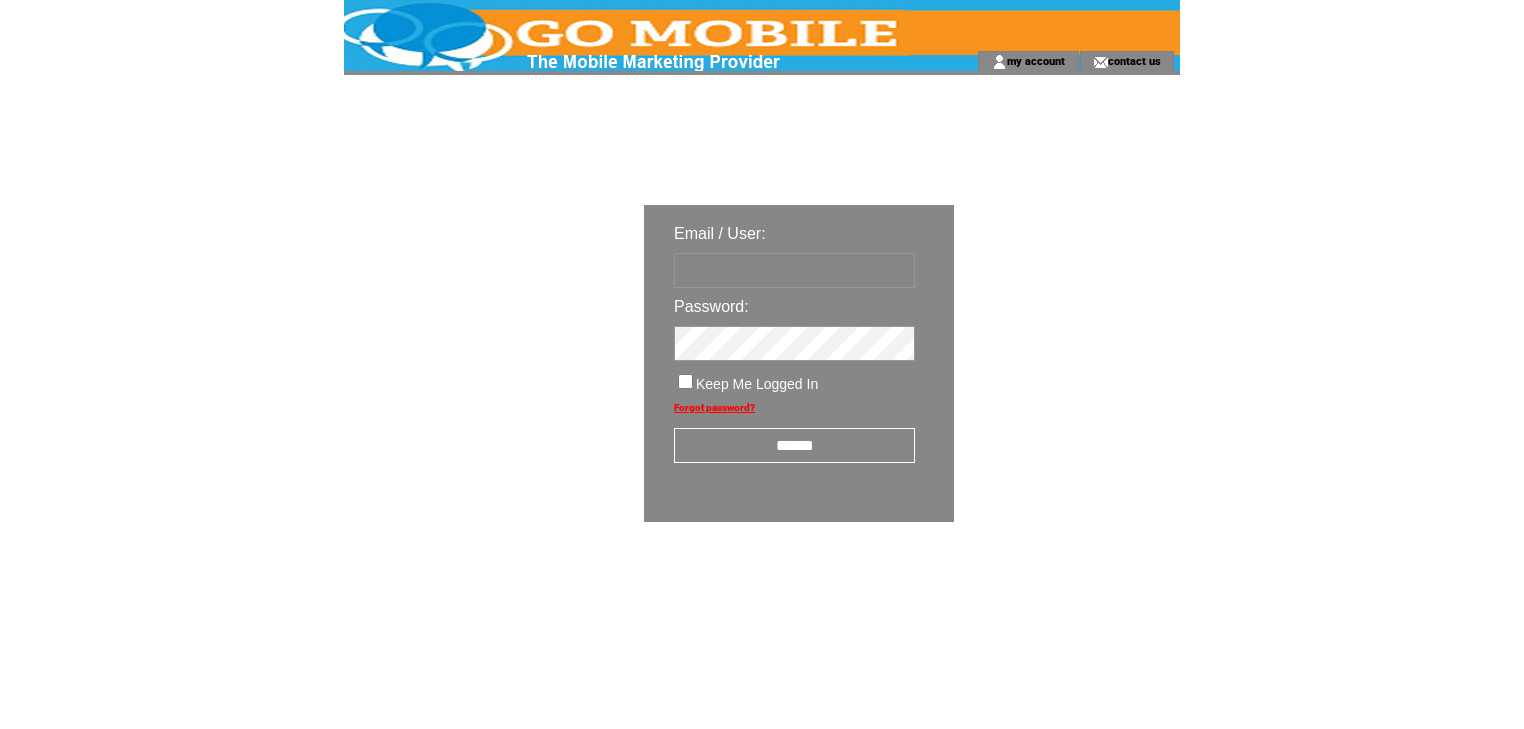 type on "********" 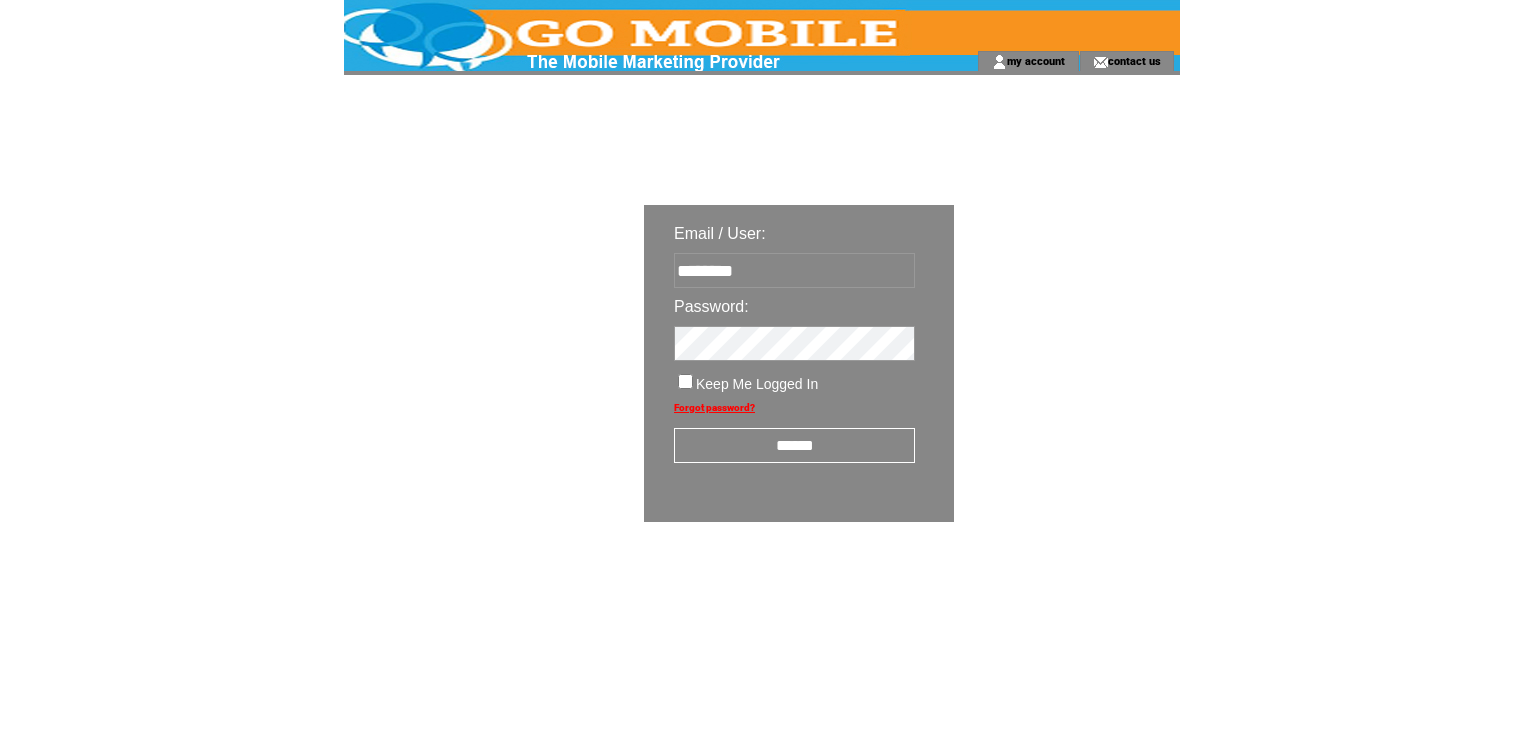 click on "******" at bounding box center [794, 445] 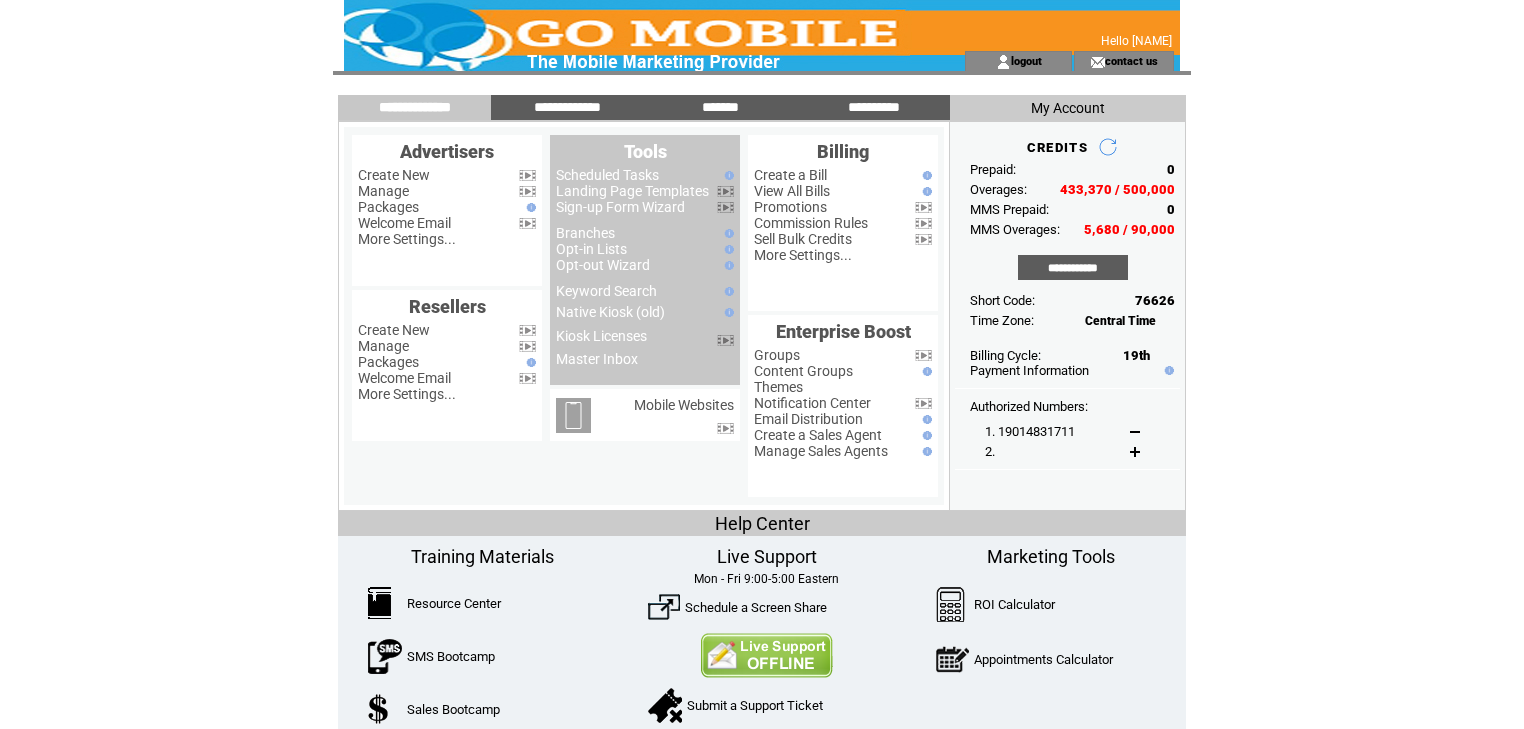 scroll, scrollTop: 0, scrollLeft: 0, axis: both 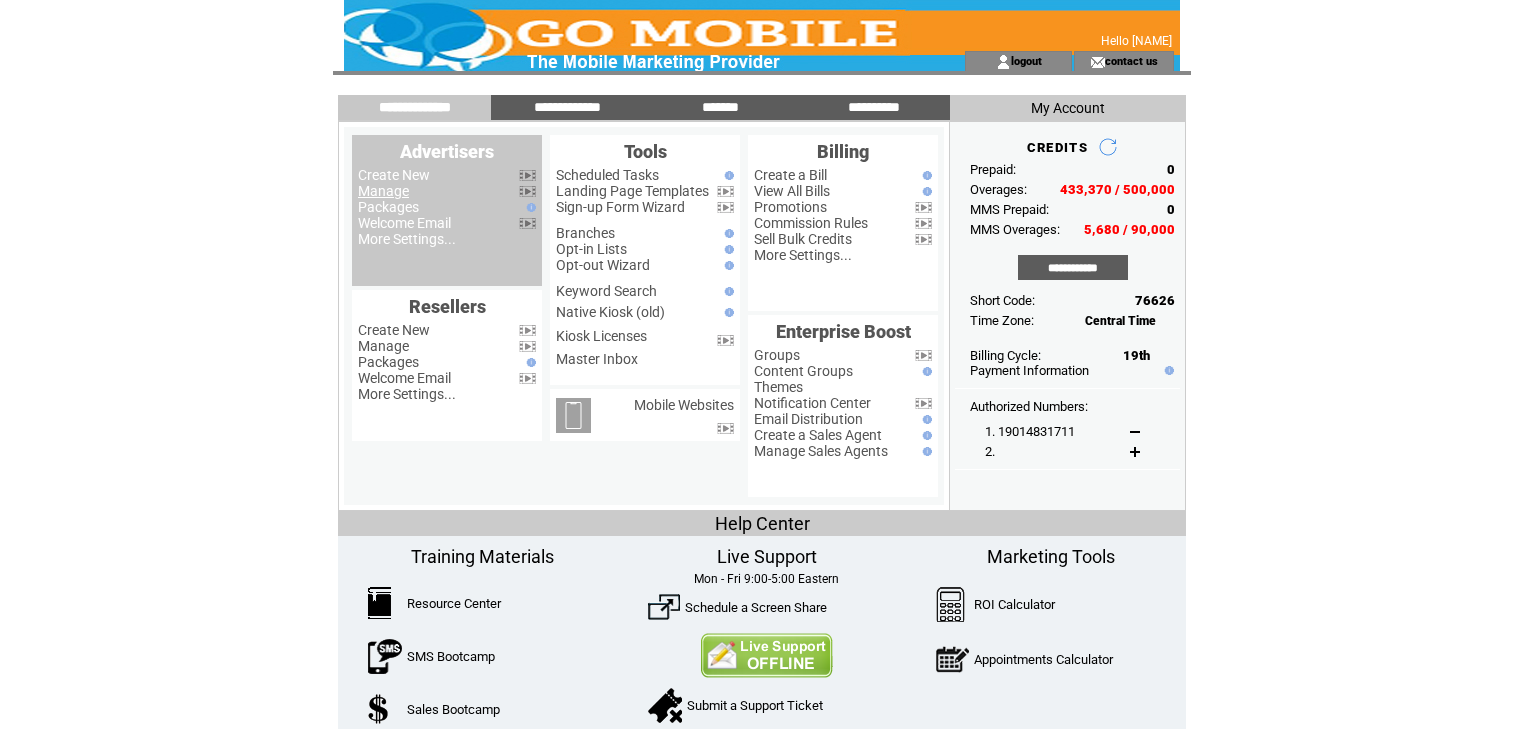 click on "Manage" at bounding box center (383, 191) 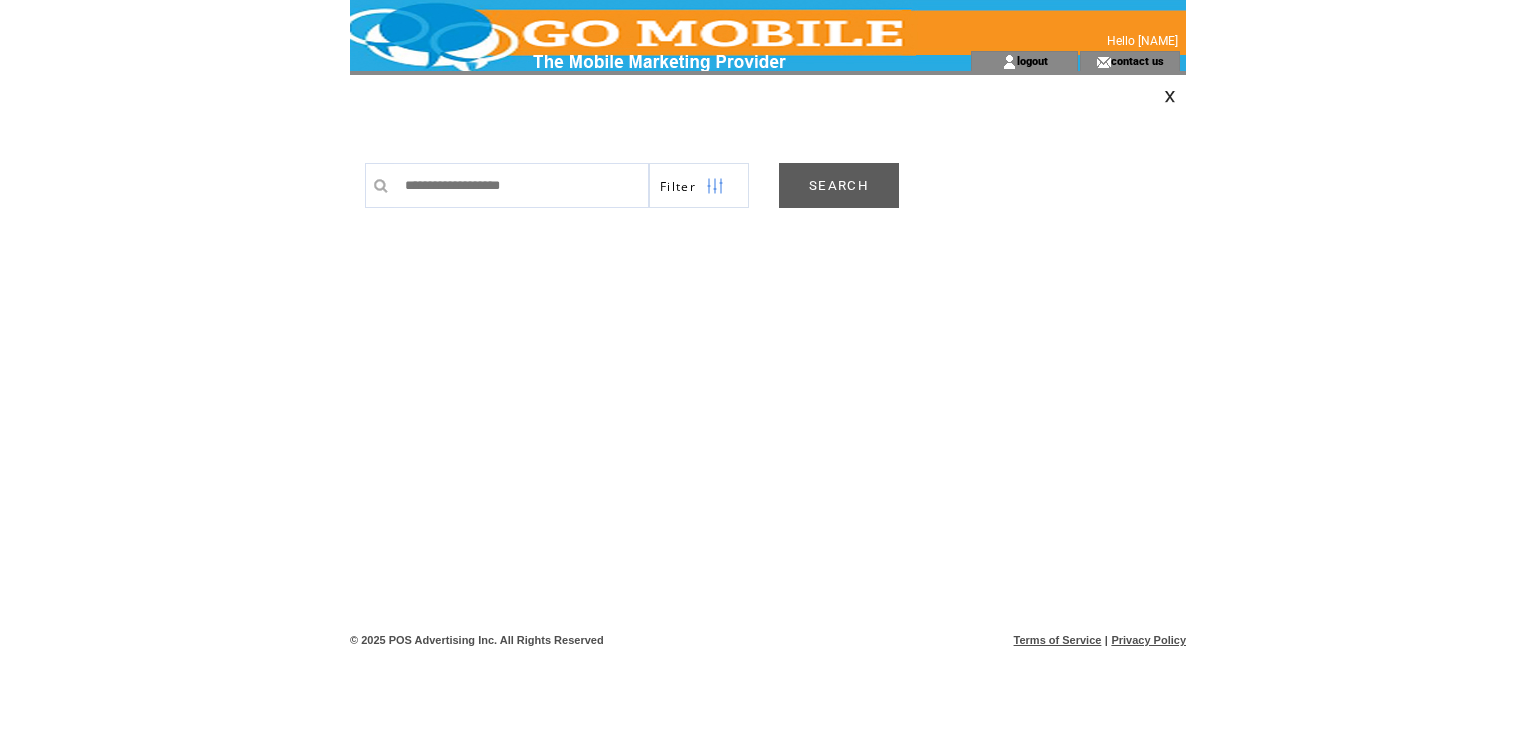 scroll, scrollTop: 0, scrollLeft: 0, axis: both 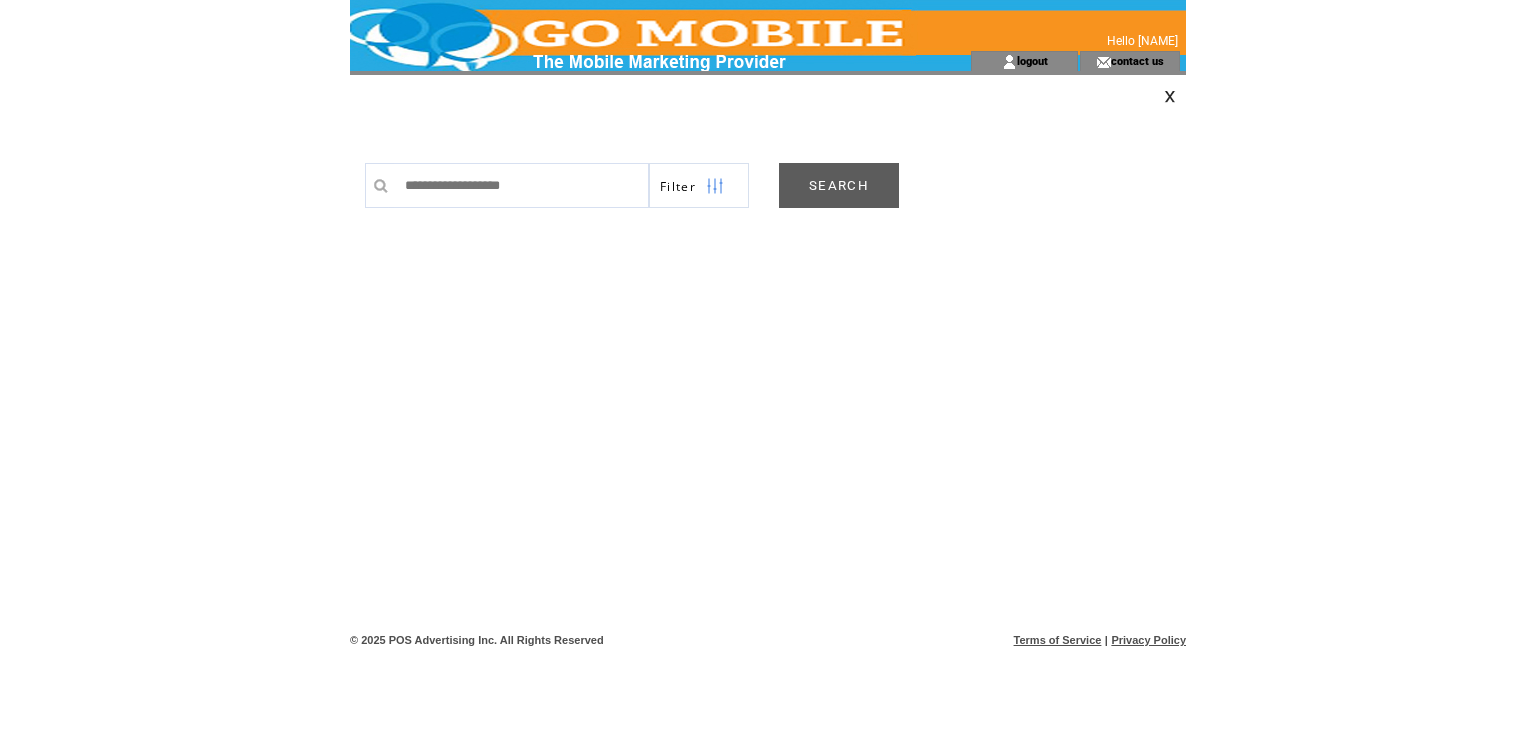 click on "SEARCH" at bounding box center [839, 185] 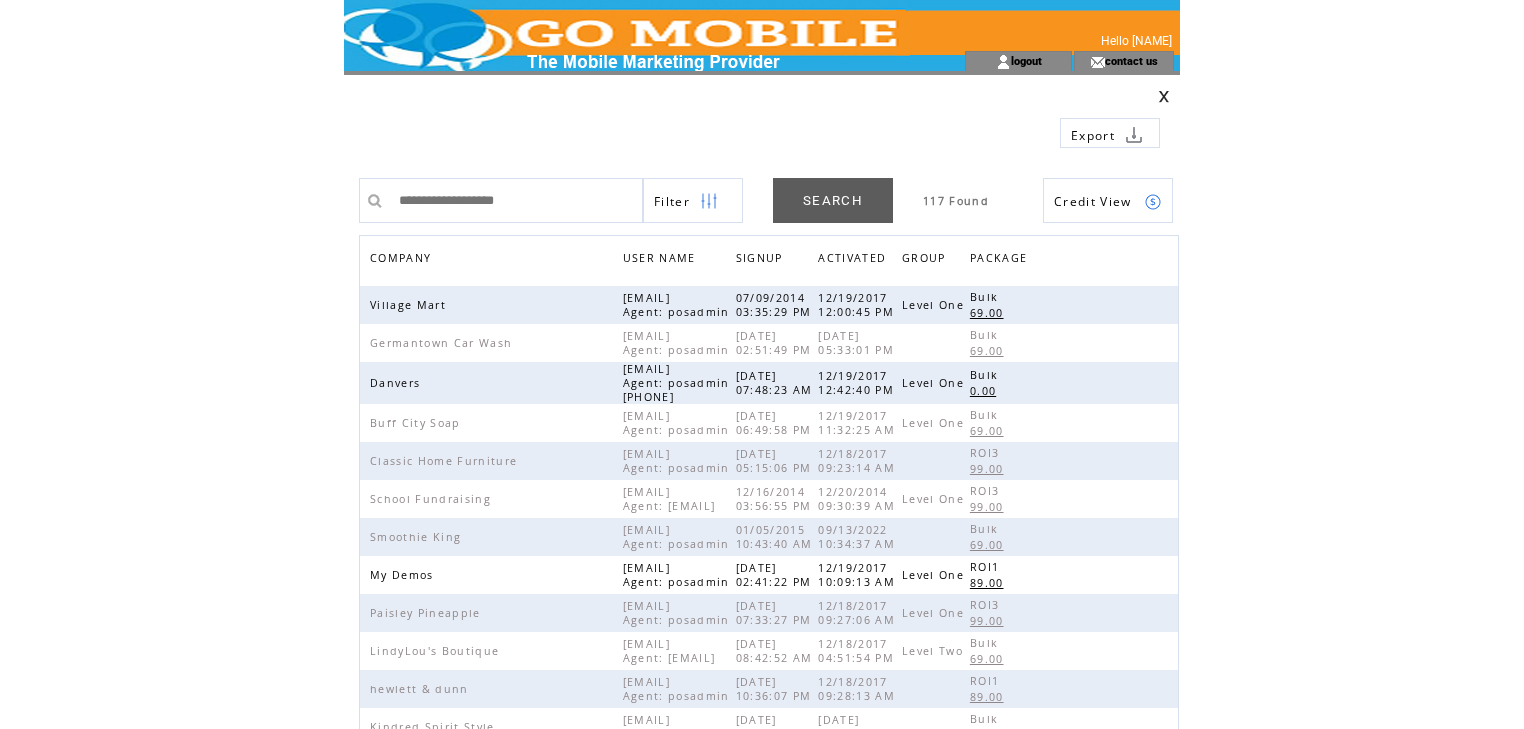 scroll, scrollTop: 0, scrollLeft: 0, axis: both 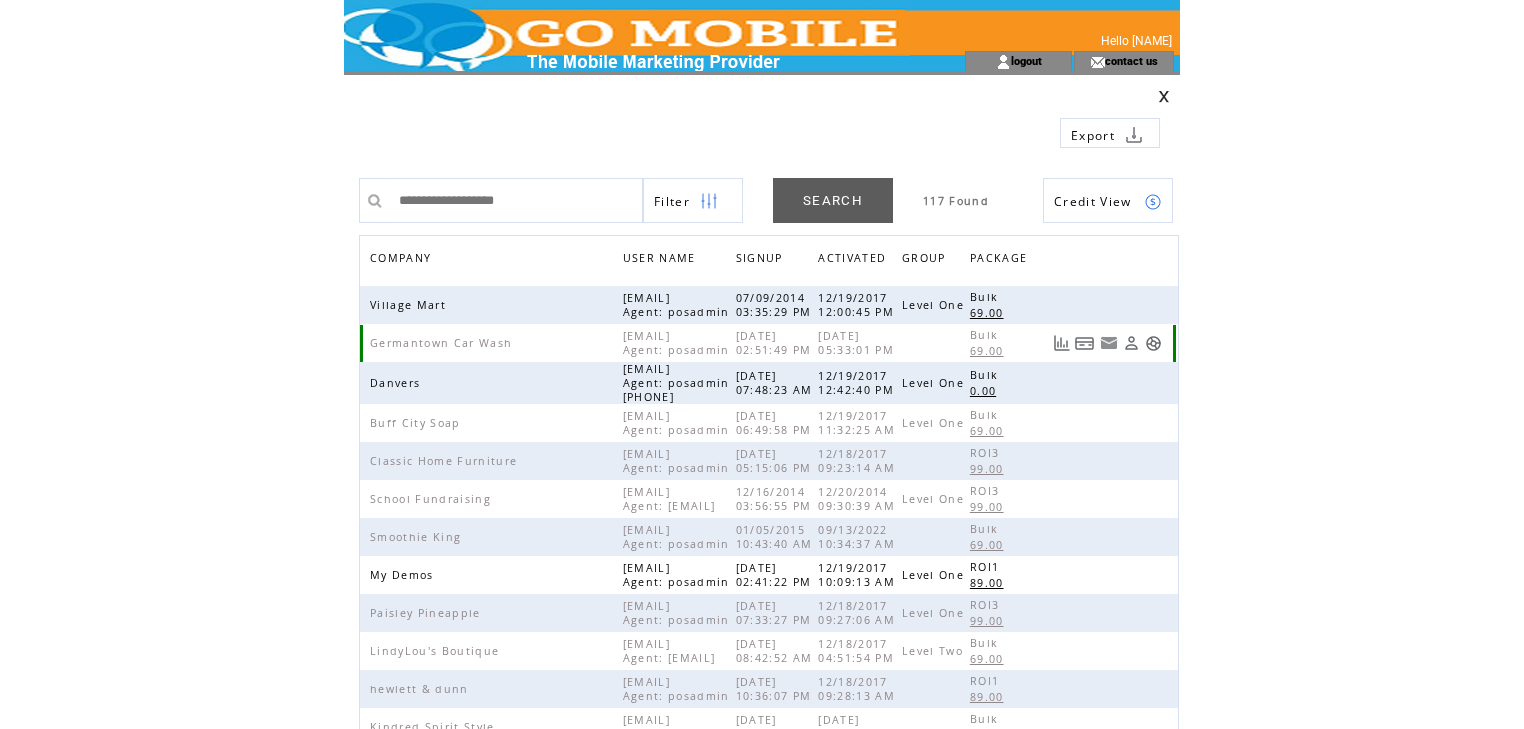 click at bounding box center [1153, 343] 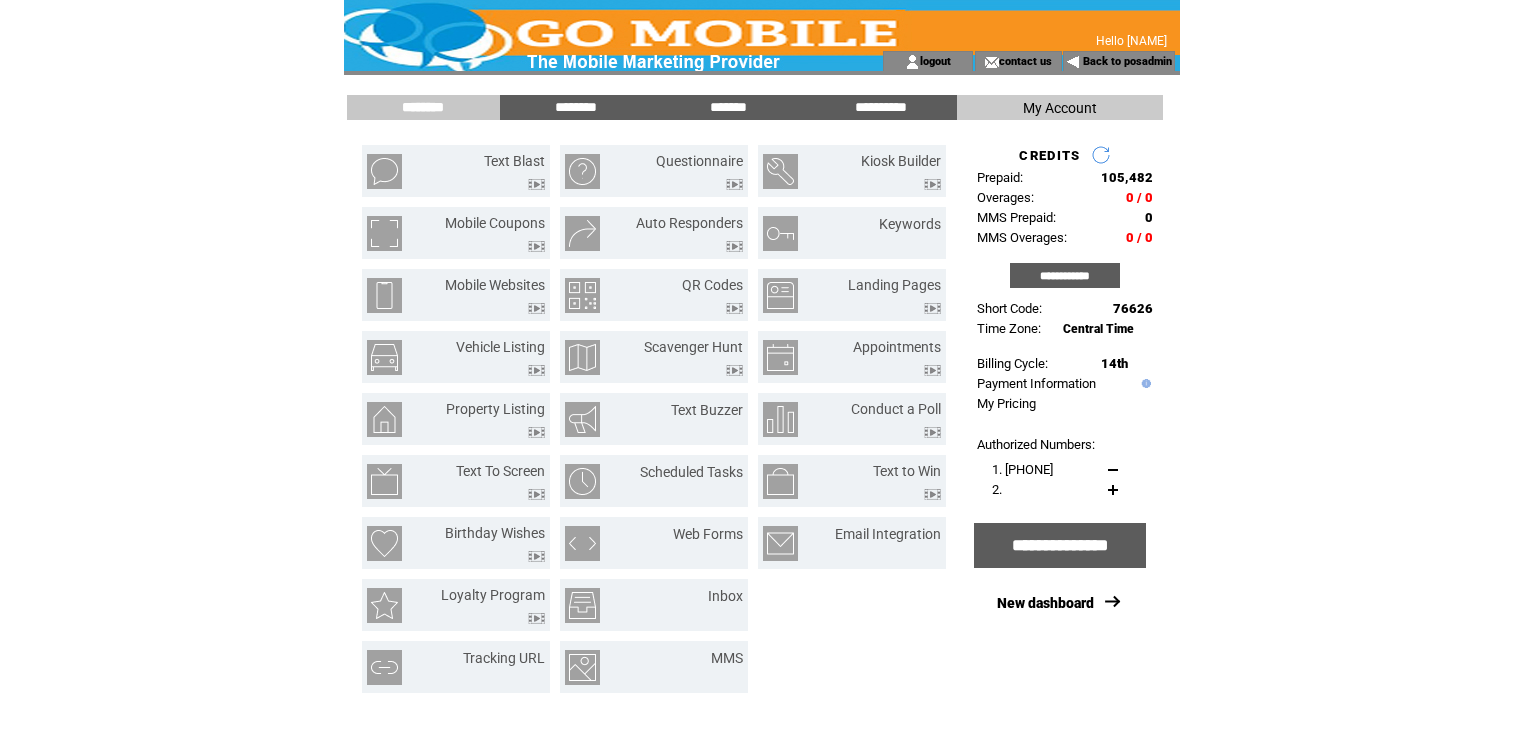 scroll, scrollTop: 0, scrollLeft: 0, axis: both 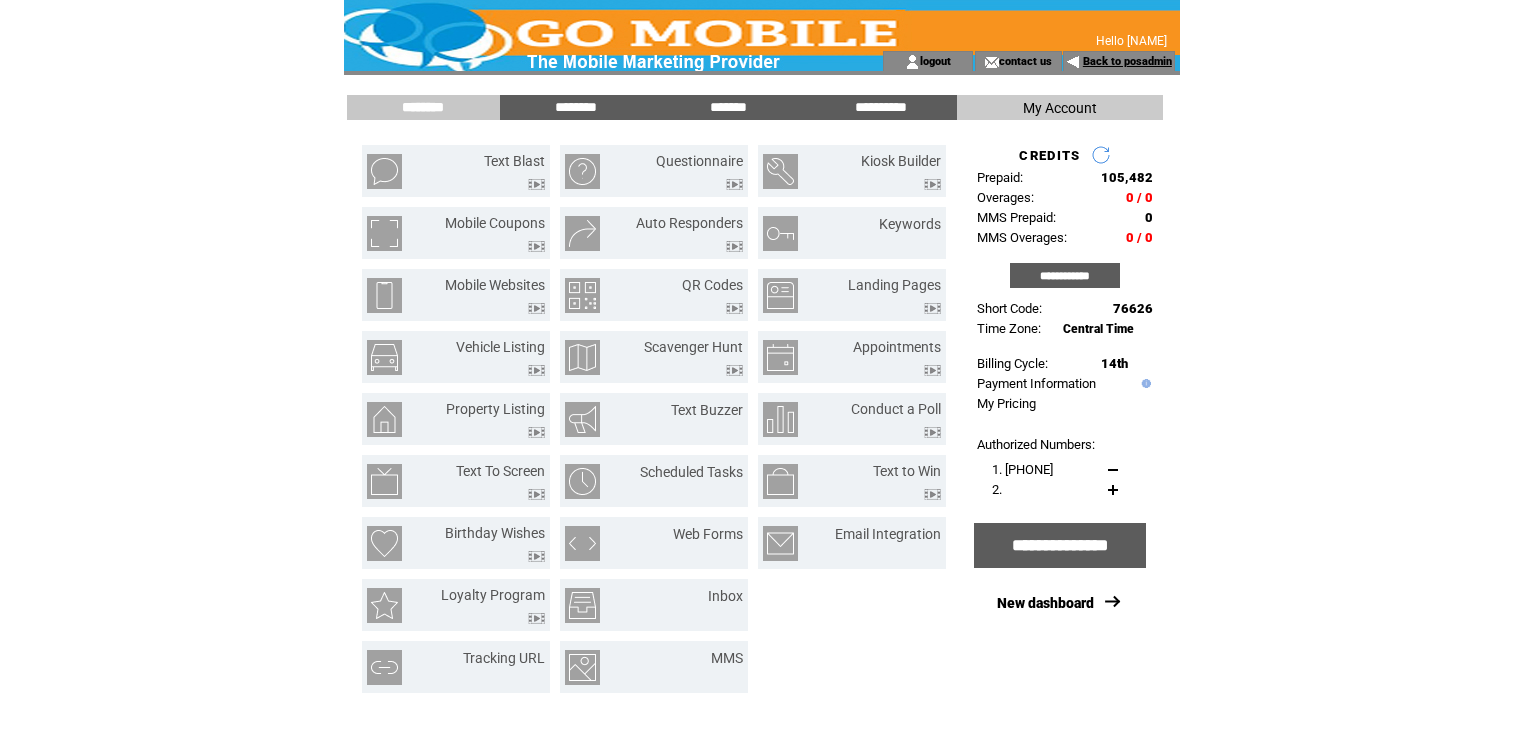 click on "Back to posadmin" at bounding box center [1127, 61] 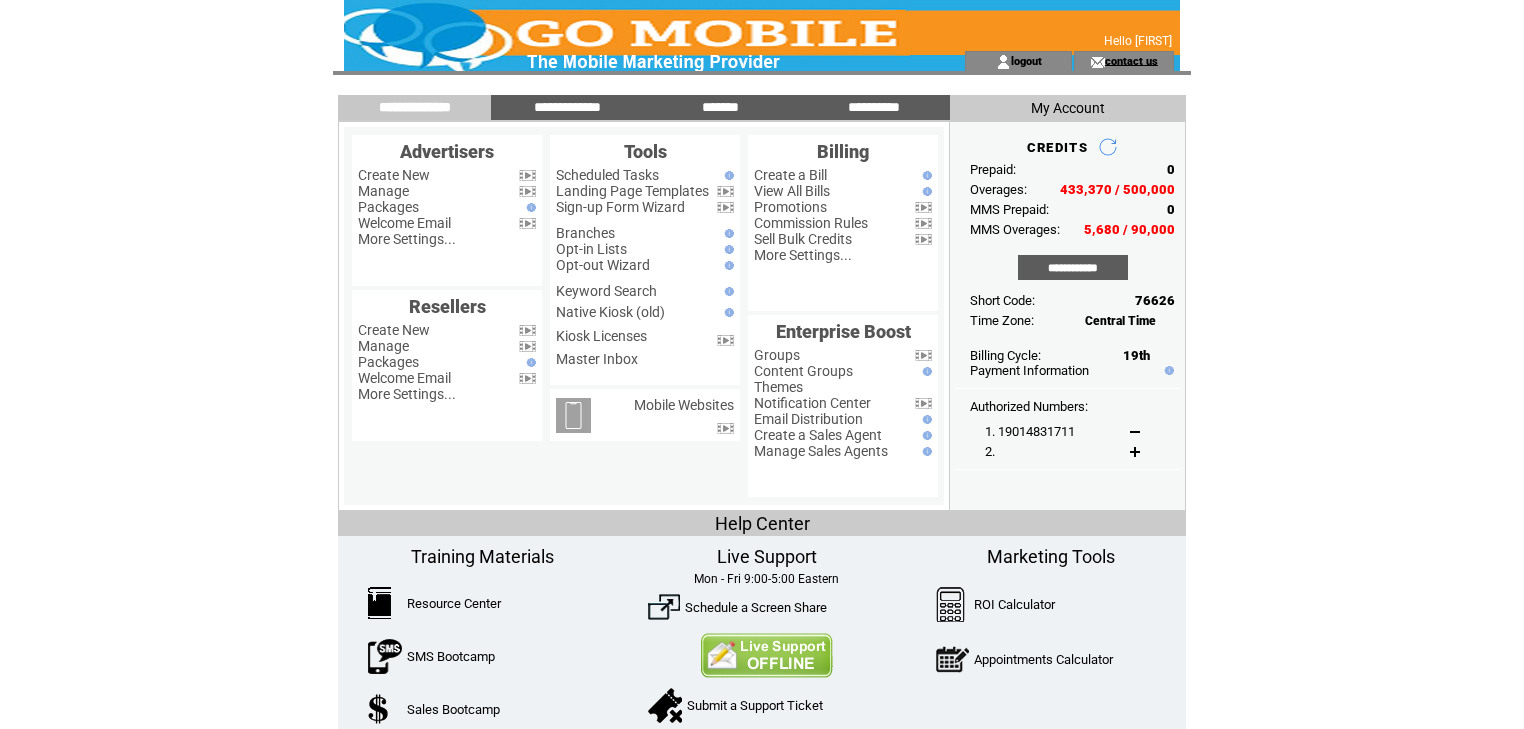 scroll, scrollTop: 0, scrollLeft: 0, axis: both 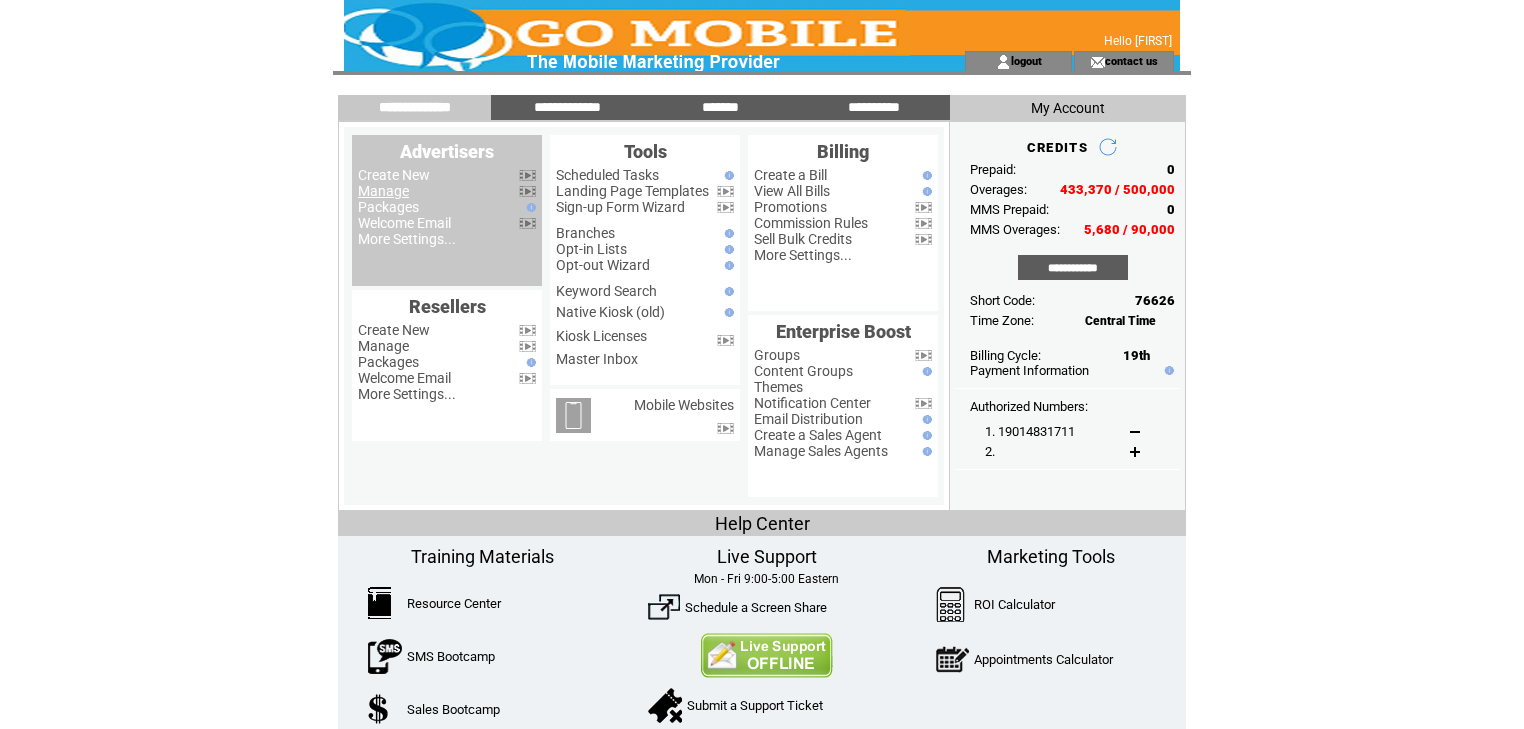 click on "Manage" at bounding box center (383, 191) 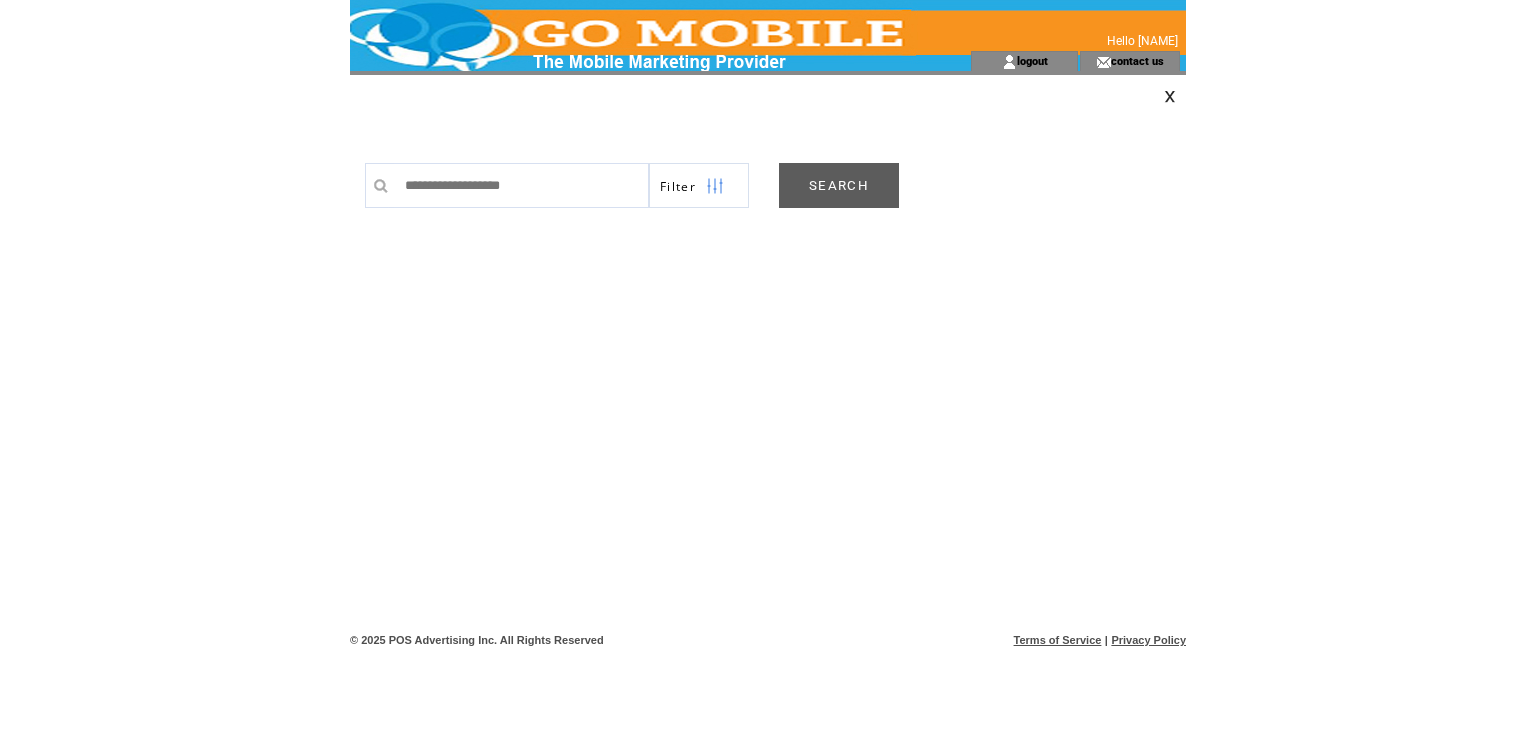 scroll, scrollTop: 0, scrollLeft: 0, axis: both 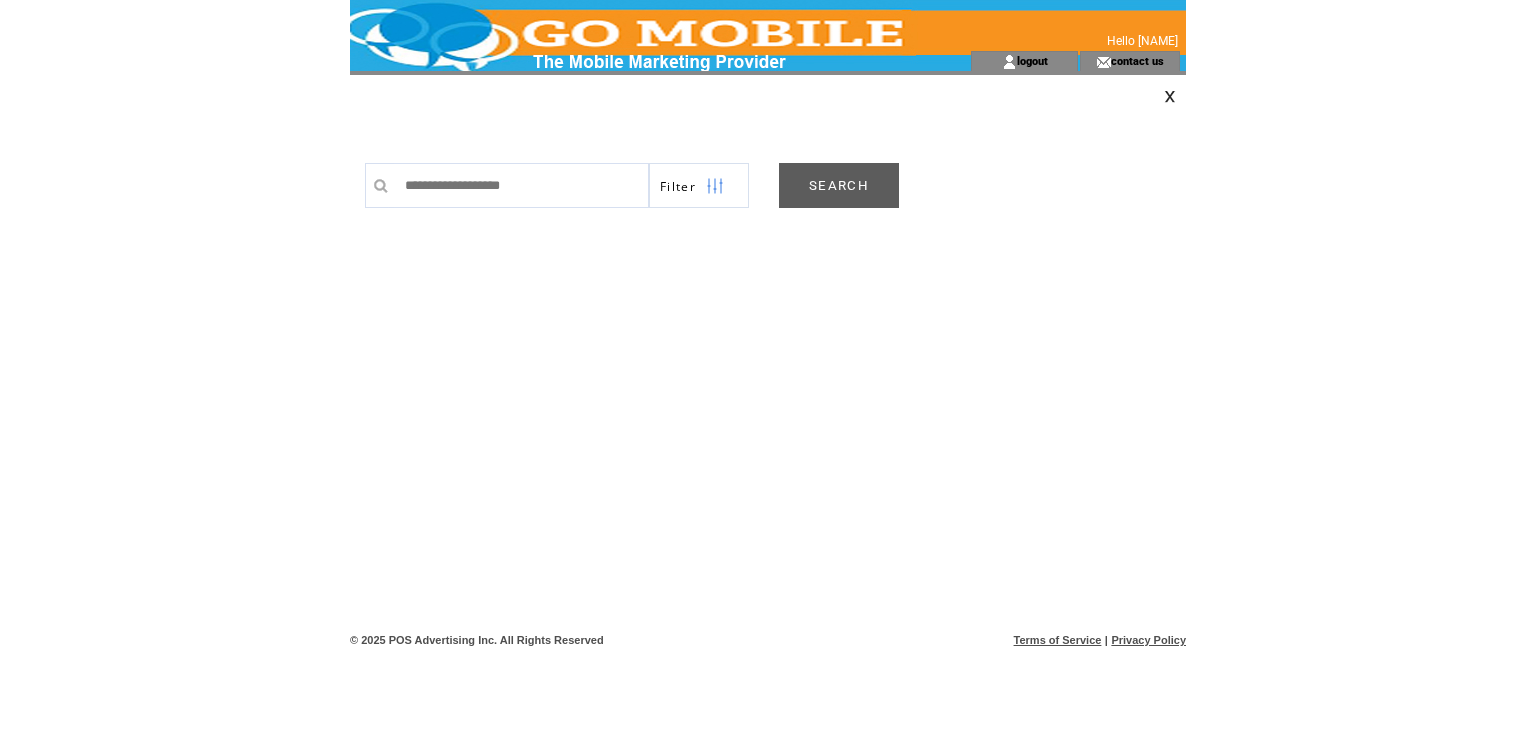 click at bounding box center [1170, 96] 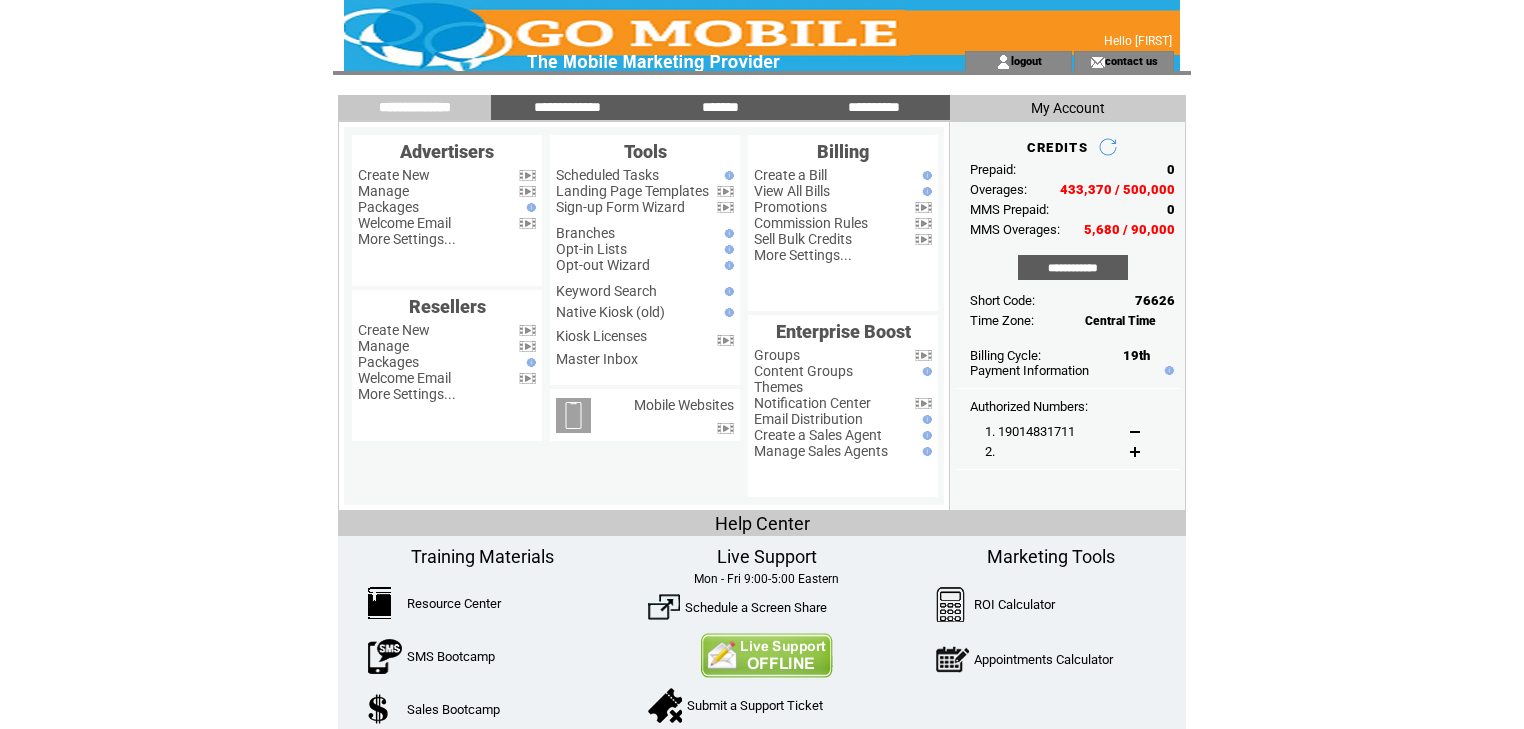 scroll, scrollTop: 0, scrollLeft: 0, axis: both 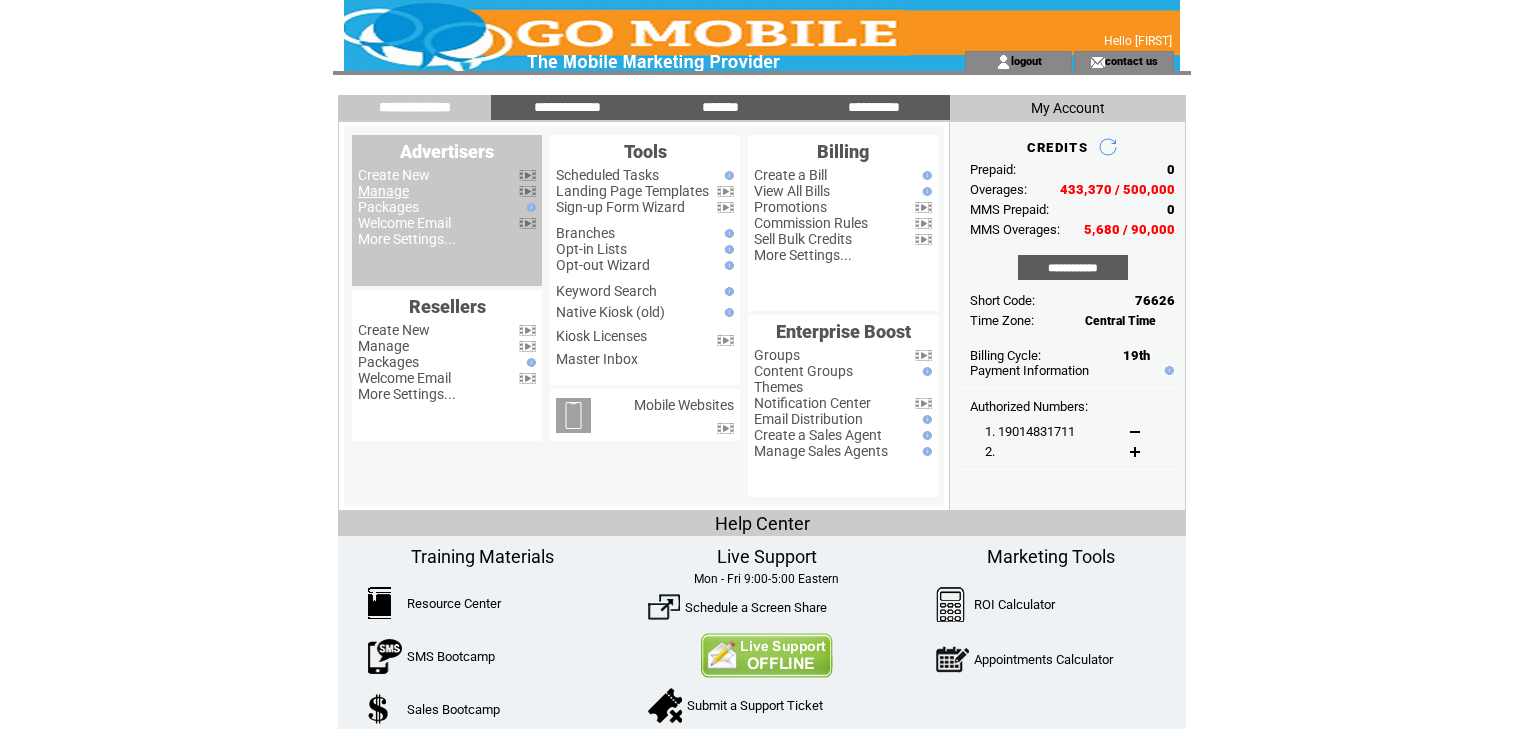 click on "Manage" at bounding box center [383, 191] 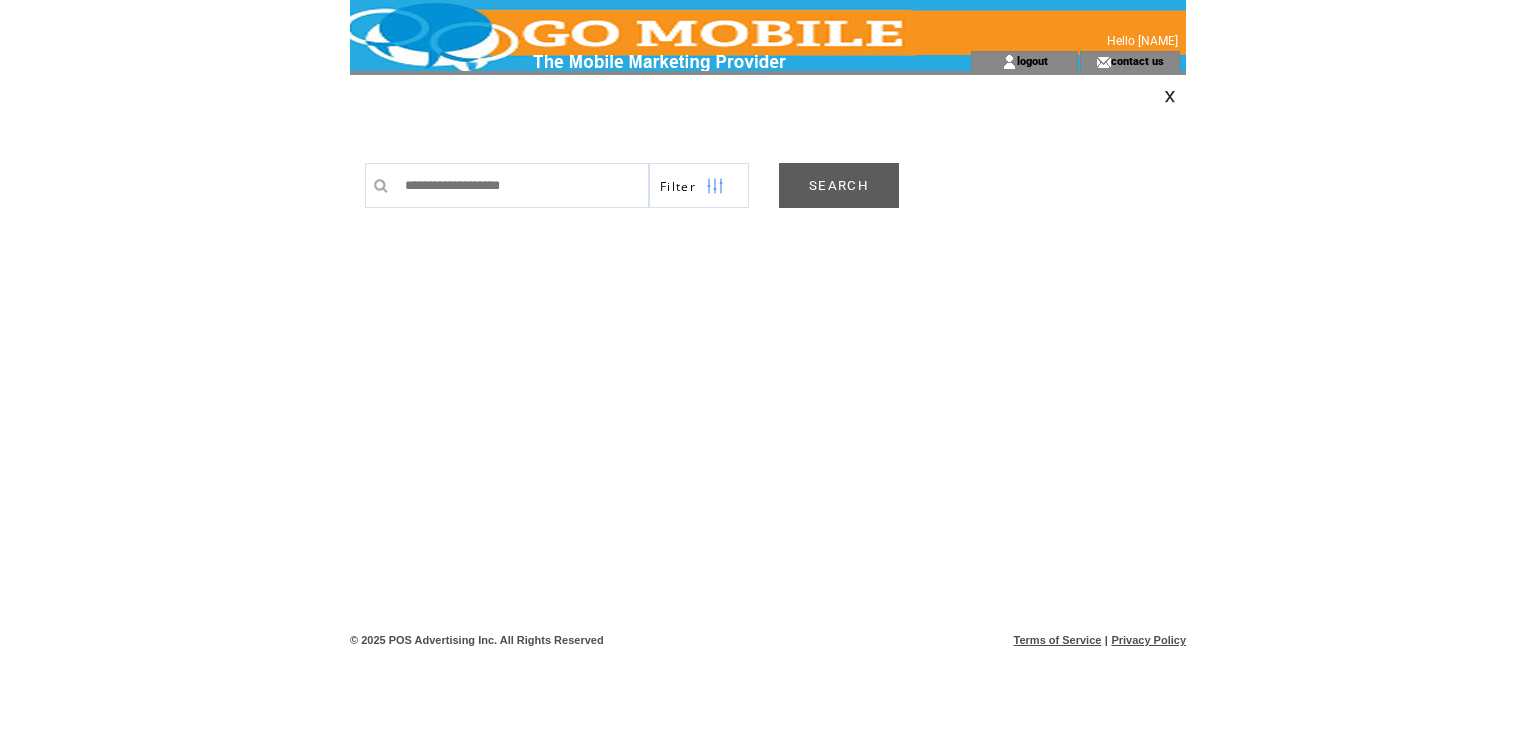 scroll, scrollTop: 0, scrollLeft: 0, axis: both 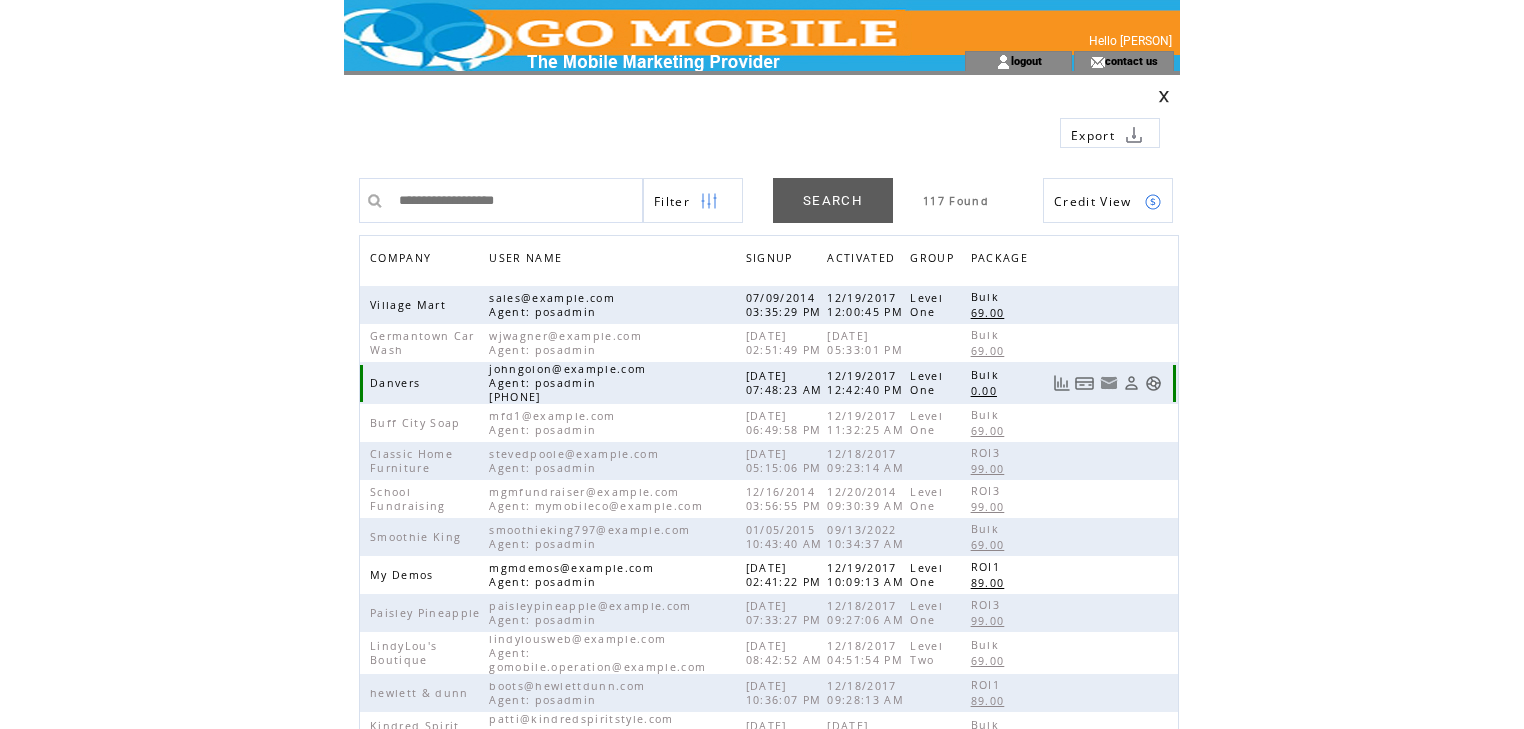 click at bounding box center (1153, 383) 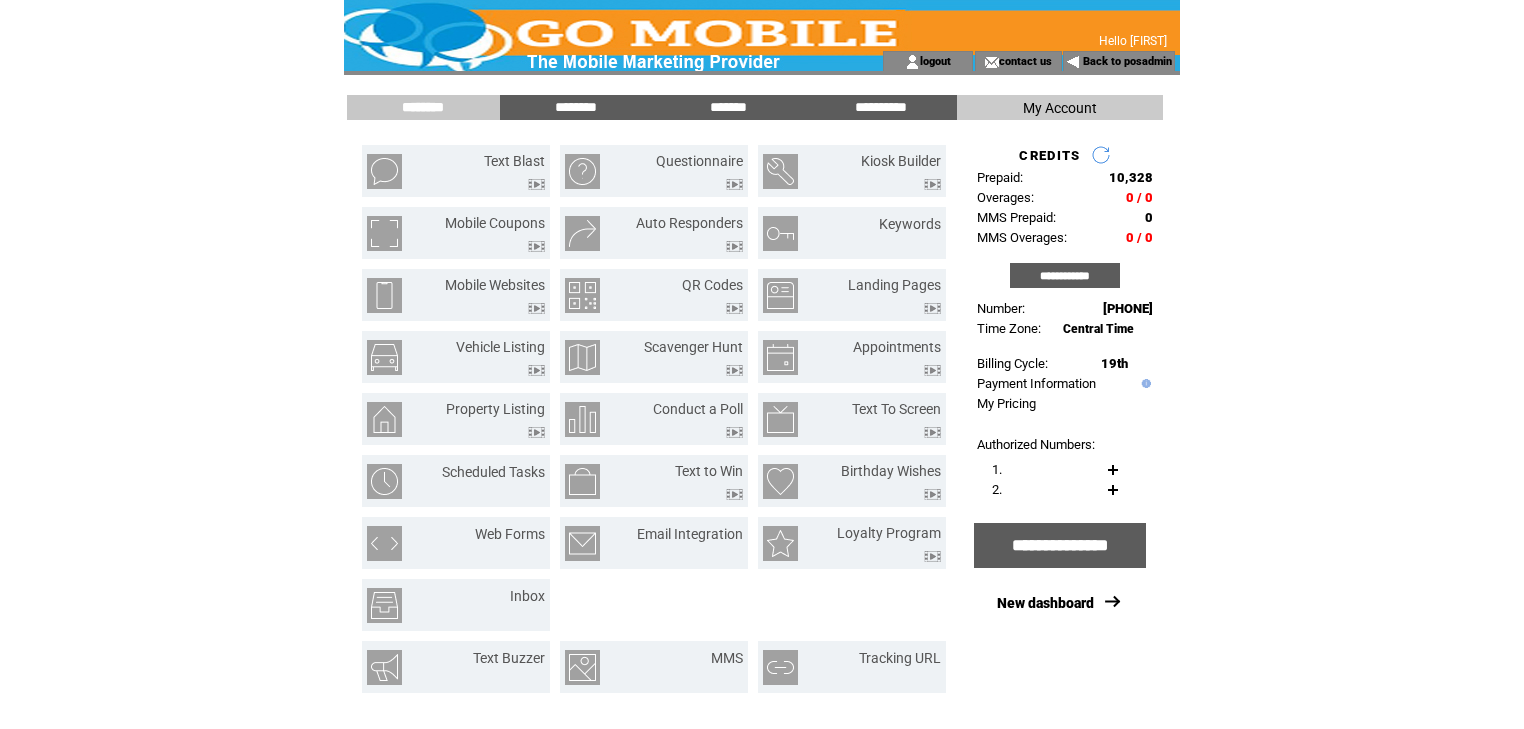 scroll, scrollTop: 0, scrollLeft: 0, axis: both 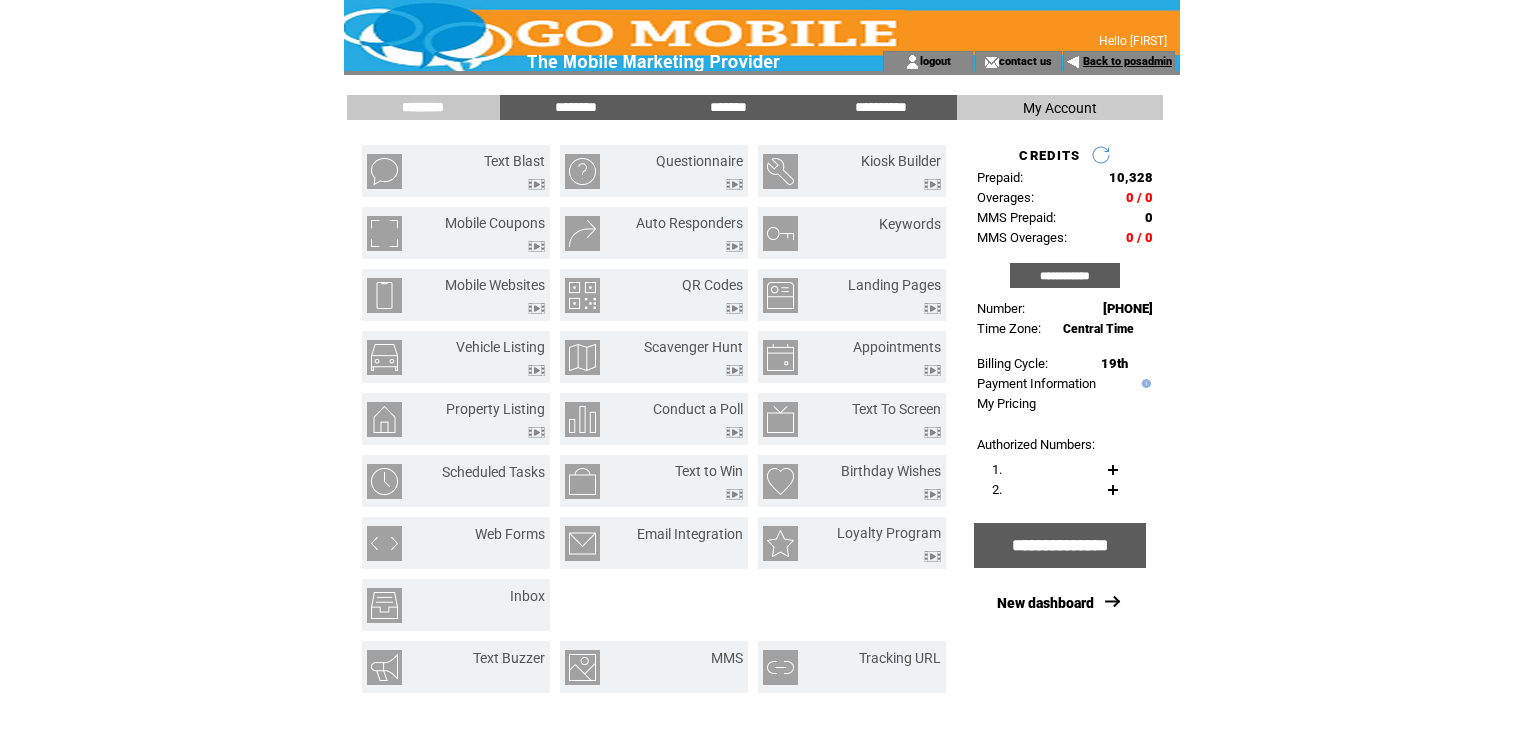 click on "Back to posadmin" at bounding box center [1127, 61] 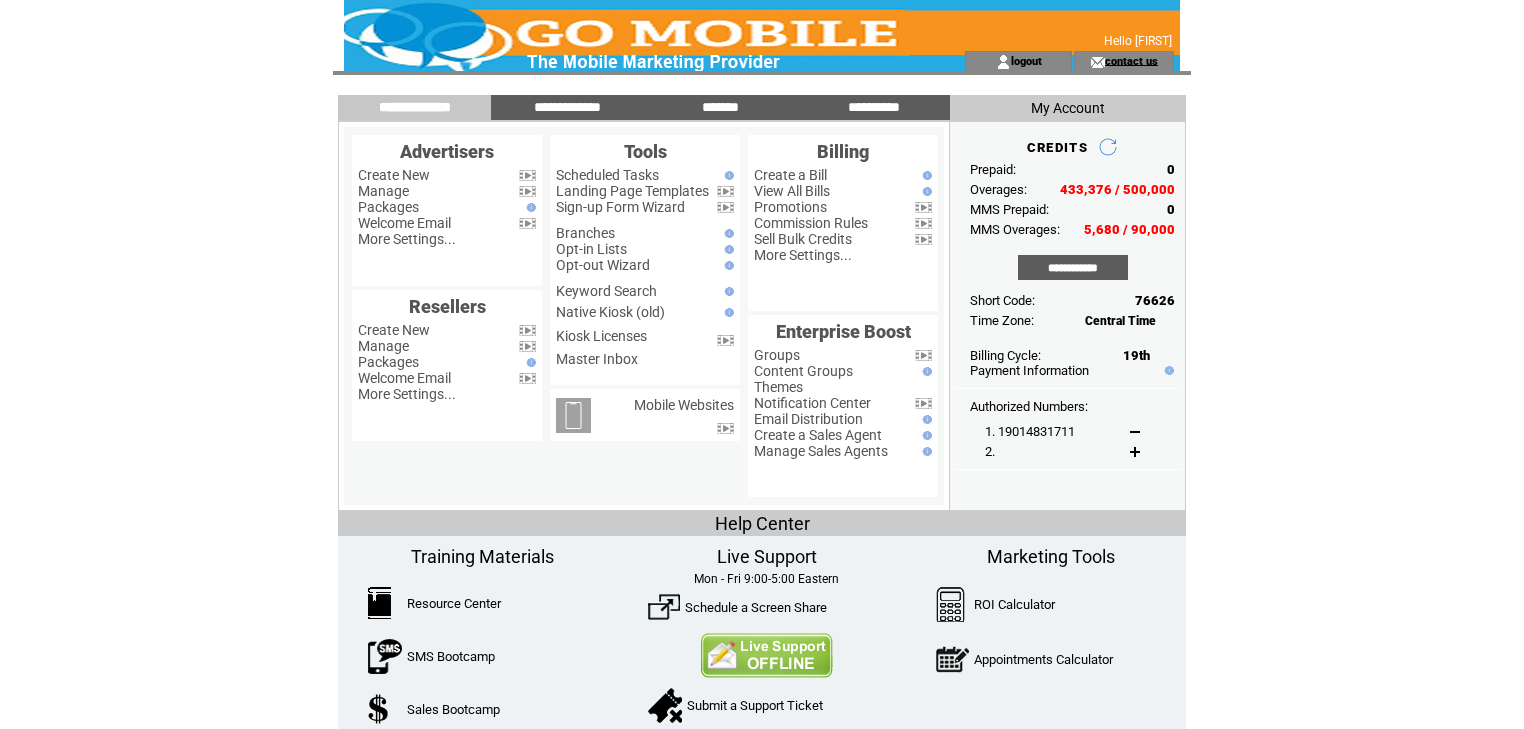 scroll, scrollTop: 0, scrollLeft: 0, axis: both 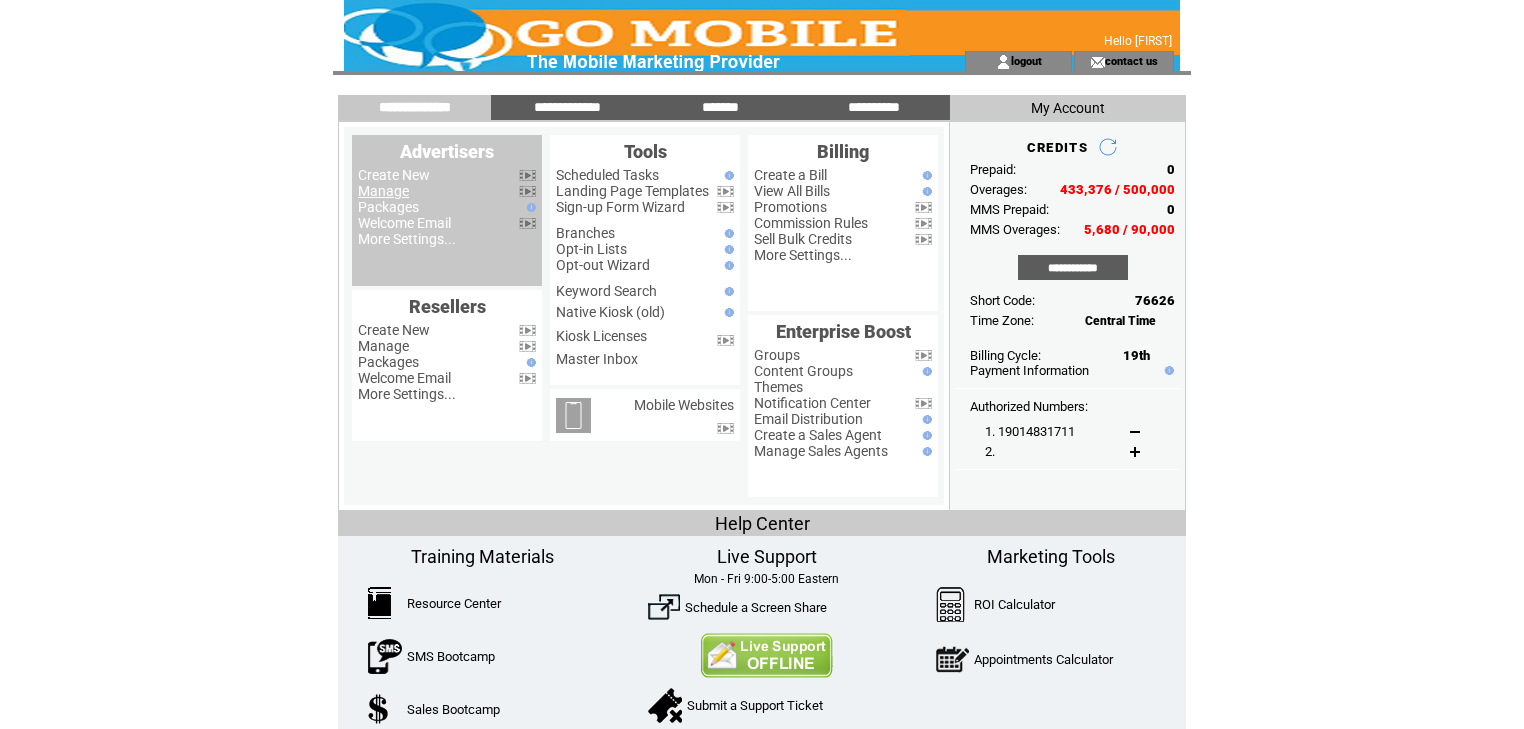 click on "Manage" at bounding box center (383, 191) 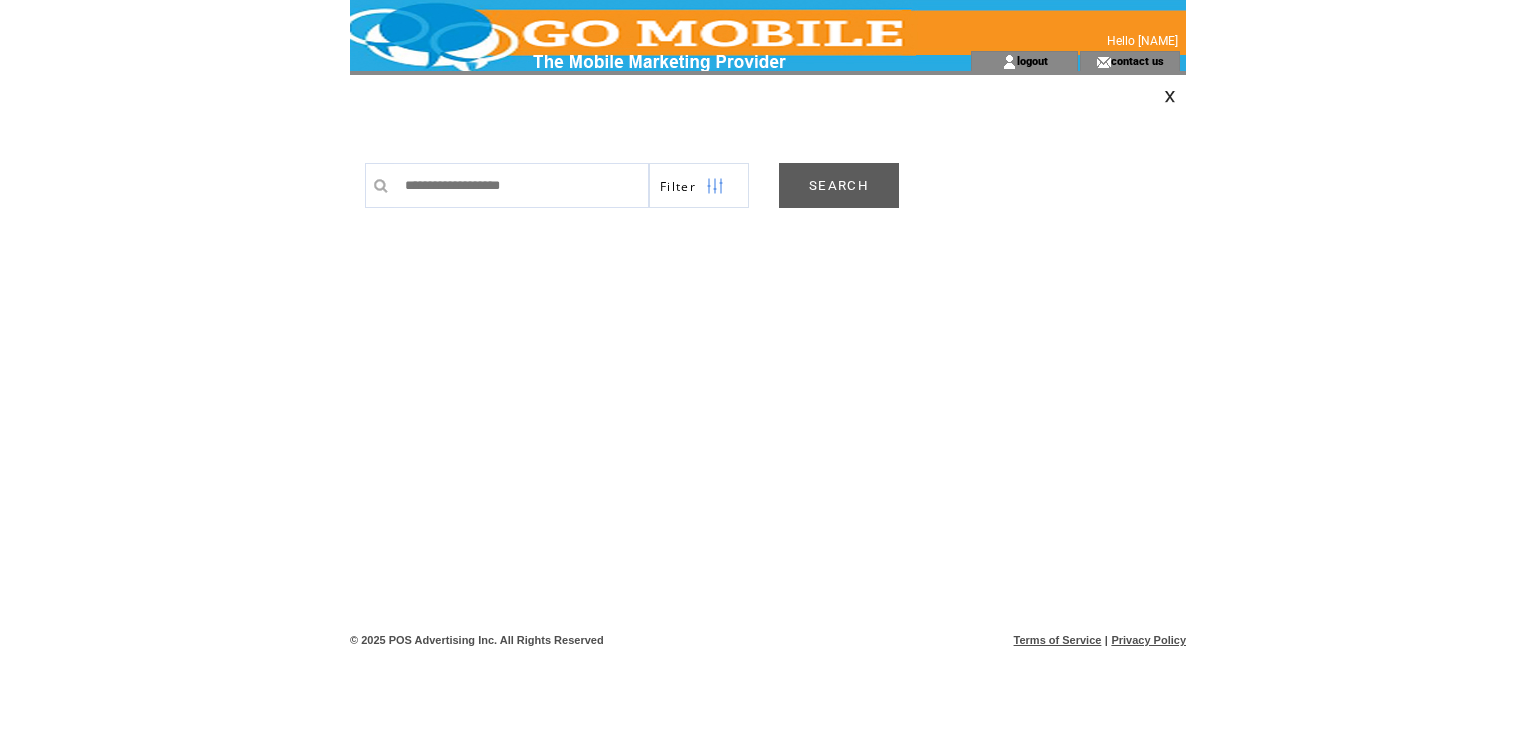 scroll, scrollTop: 0, scrollLeft: 0, axis: both 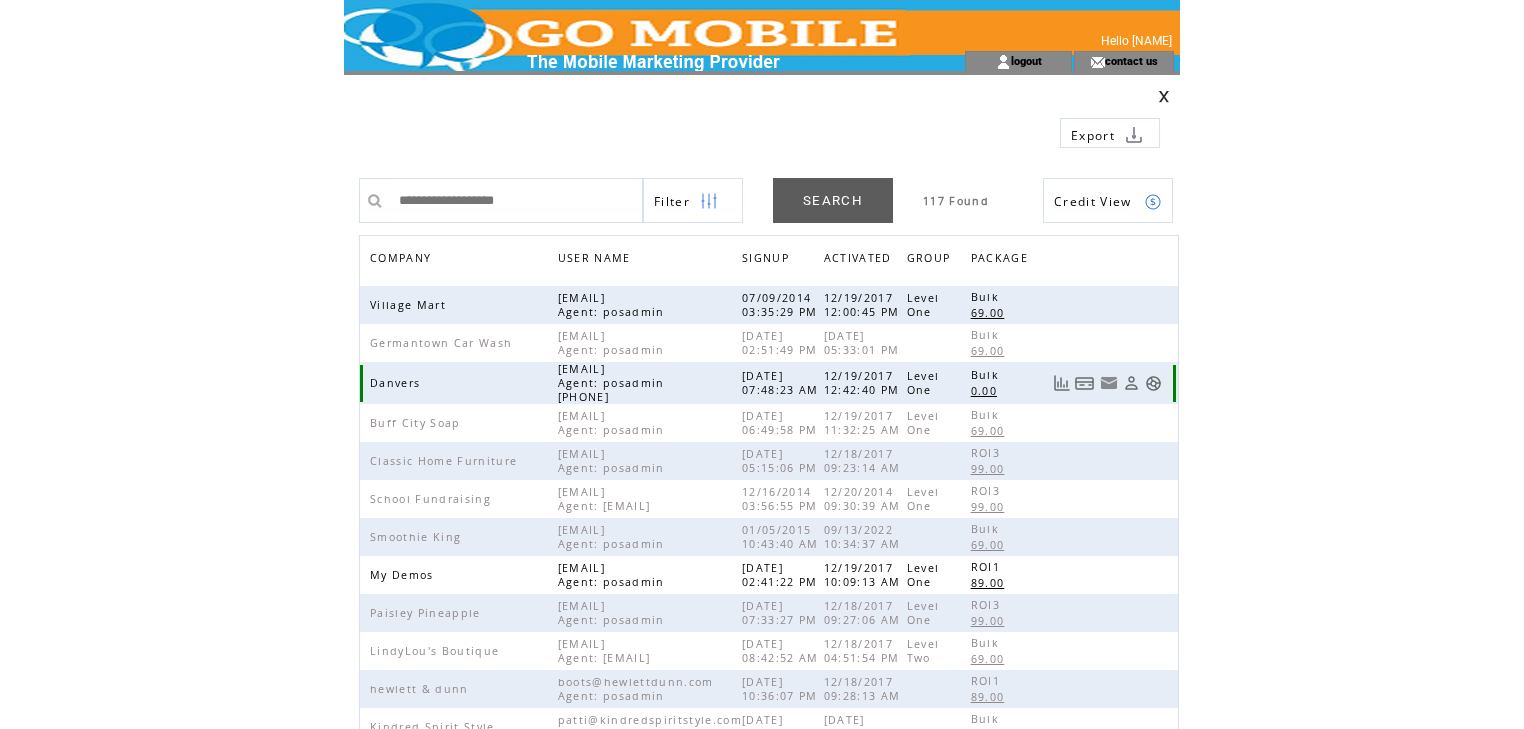 click at bounding box center (1153, 383) 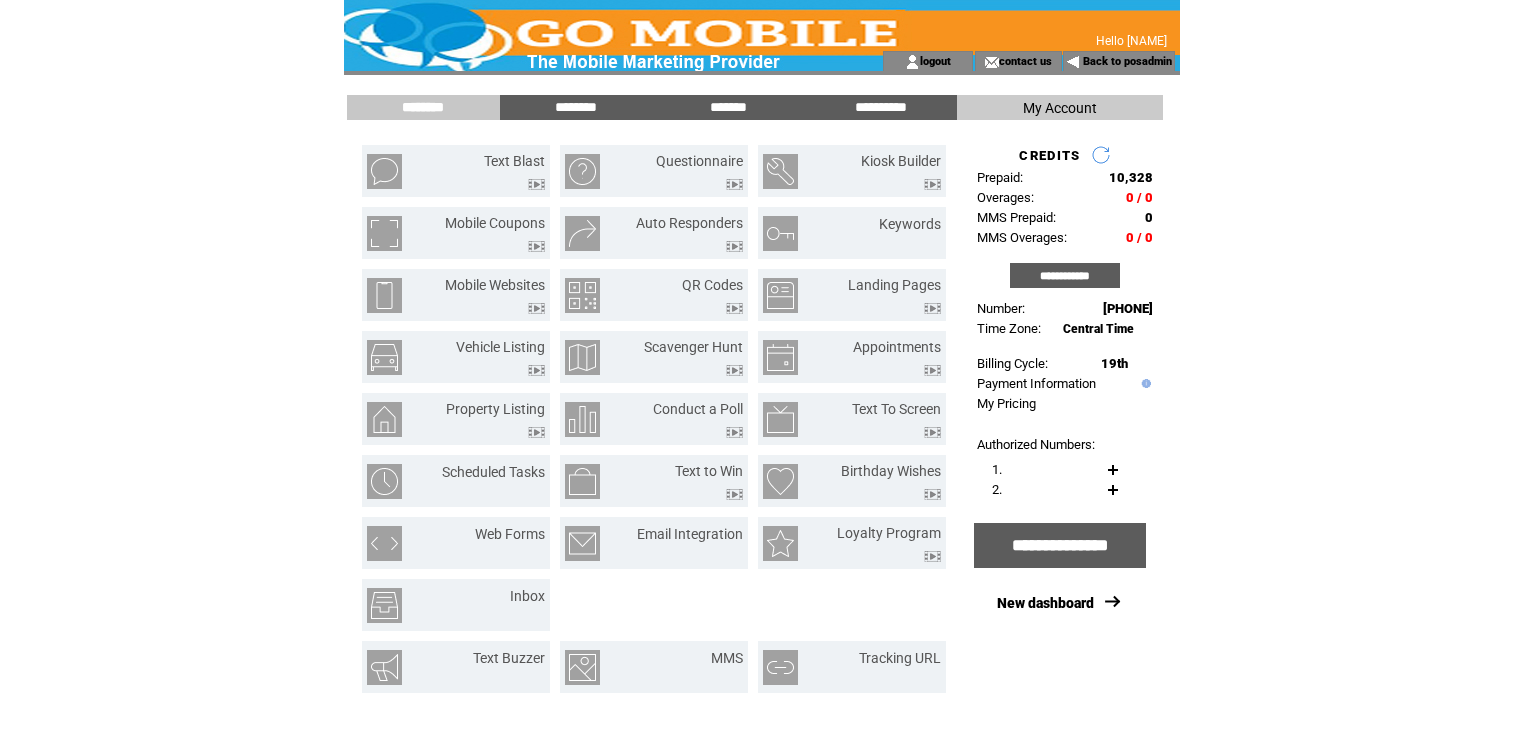 scroll, scrollTop: 0, scrollLeft: 0, axis: both 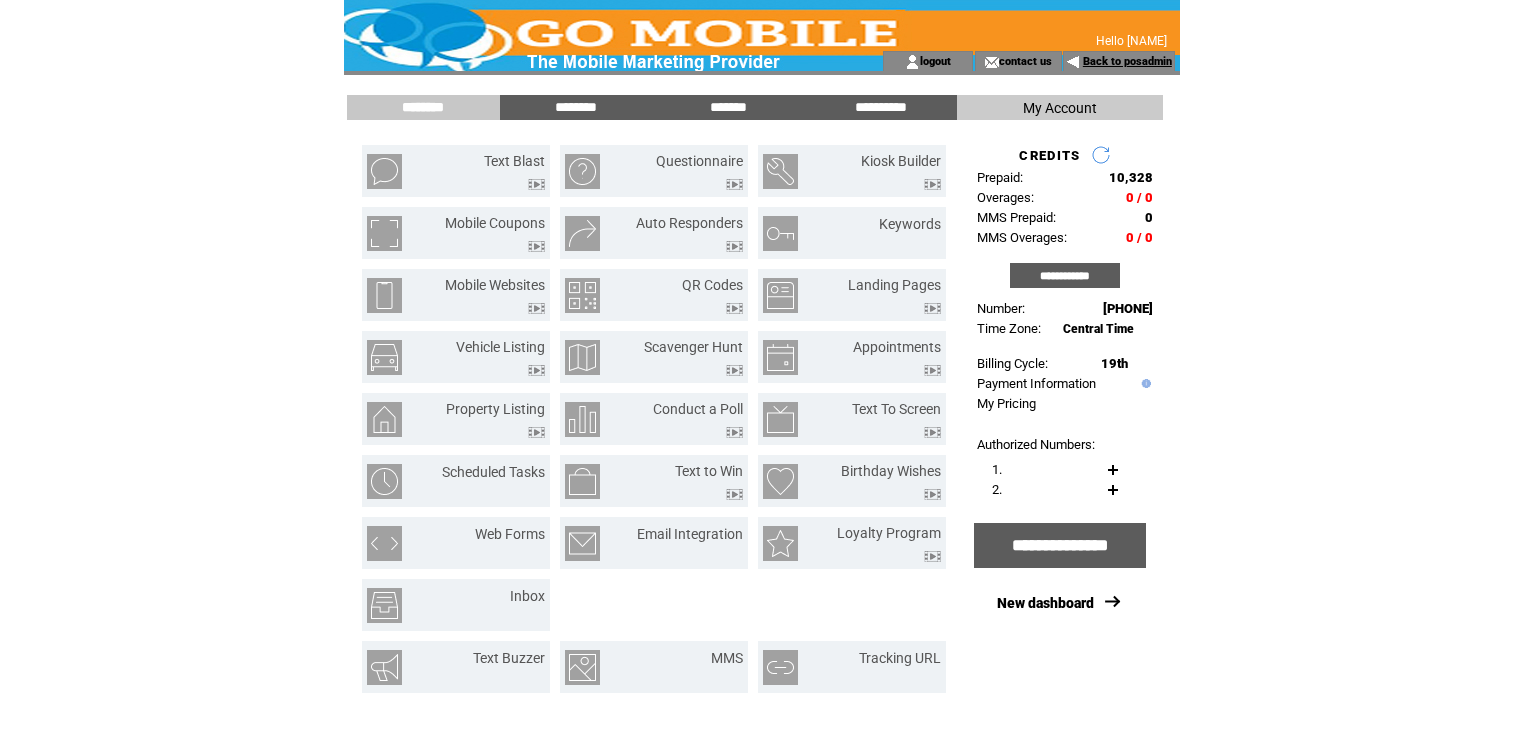 click on "Back to posadmin" at bounding box center (1127, 61) 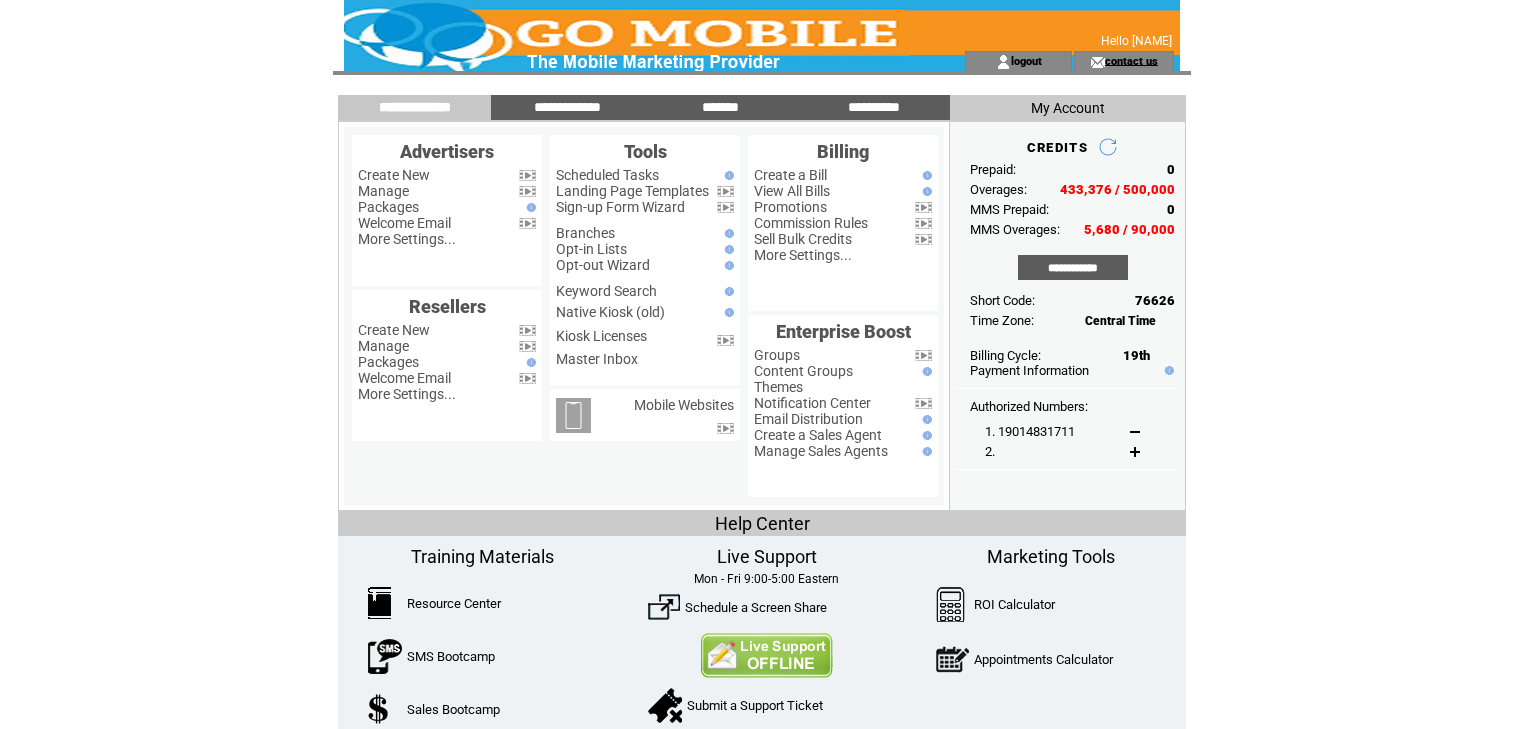scroll, scrollTop: 0, scrollLeft: 0, axis: both 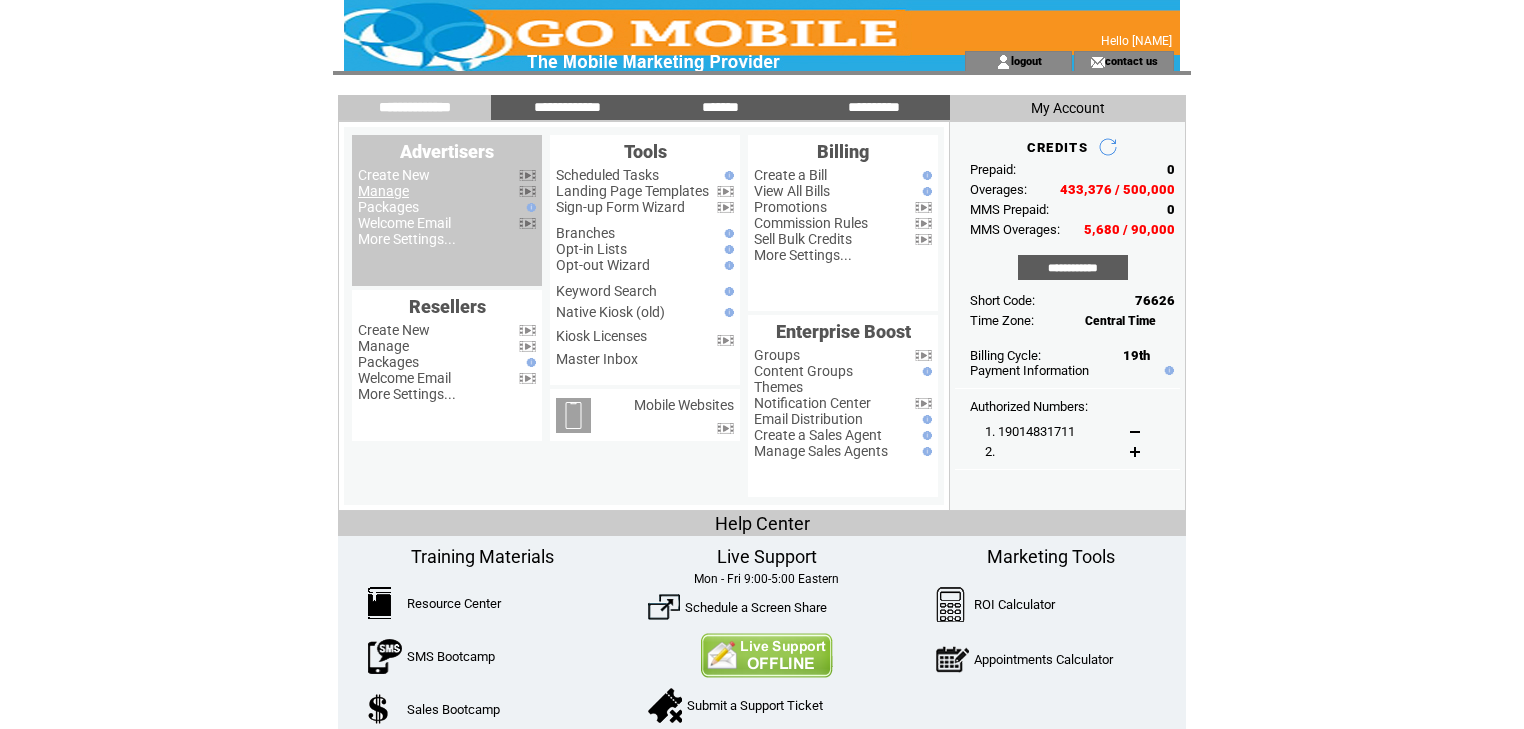 click on "Manage" at bounding box center (383, 191) 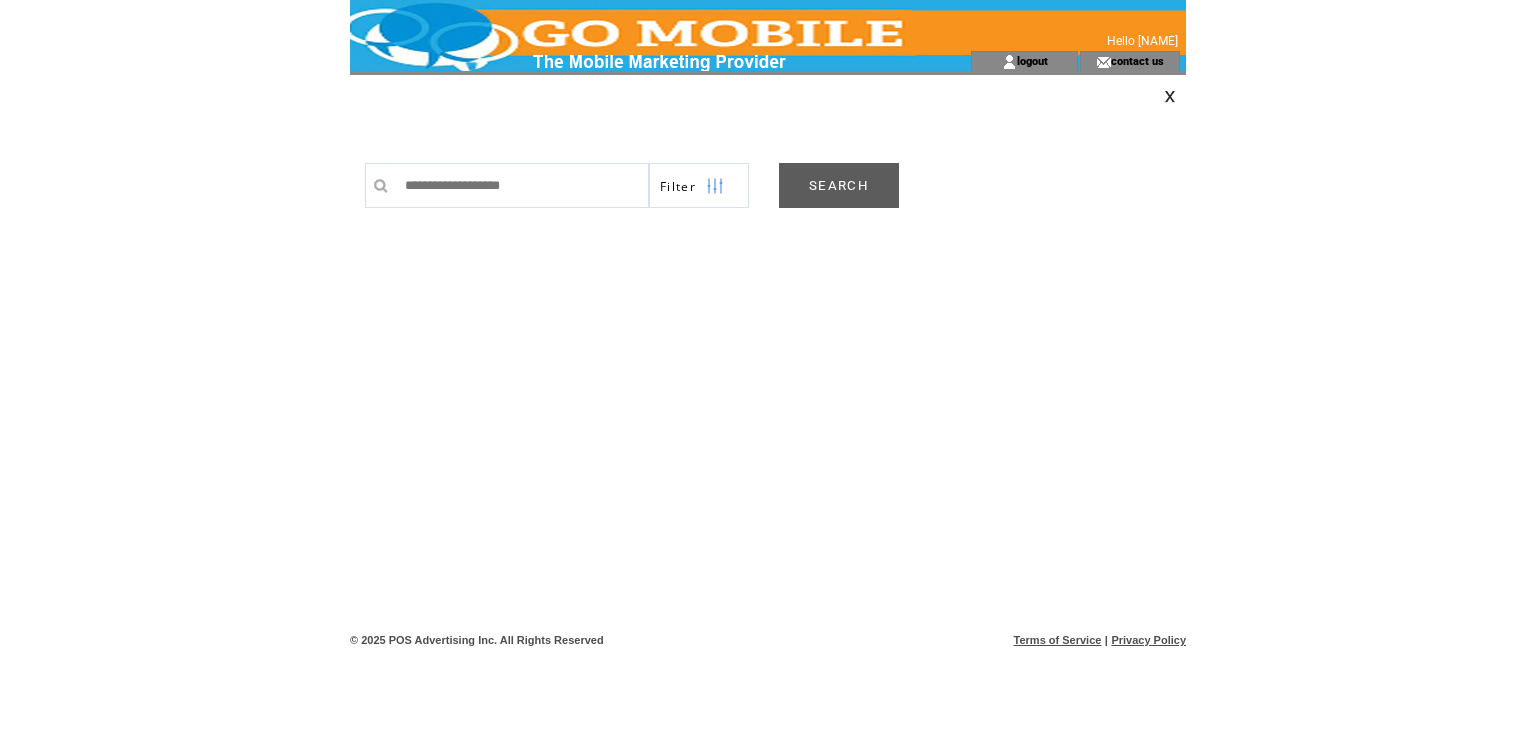 scroll, scrollTop: 0, scrollLeft: 0, axis: both 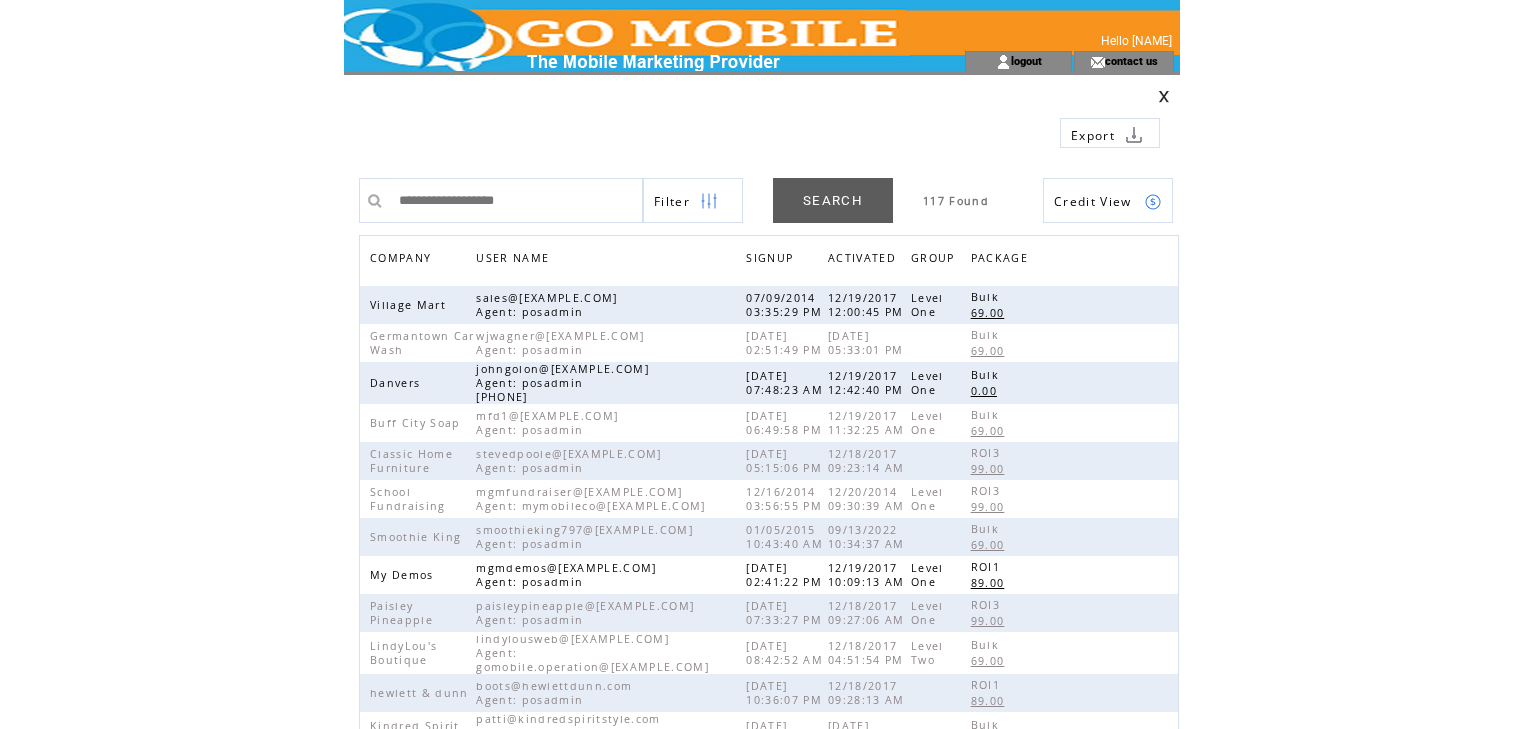 click on "COMPANY" at bounding box center (403, 260) 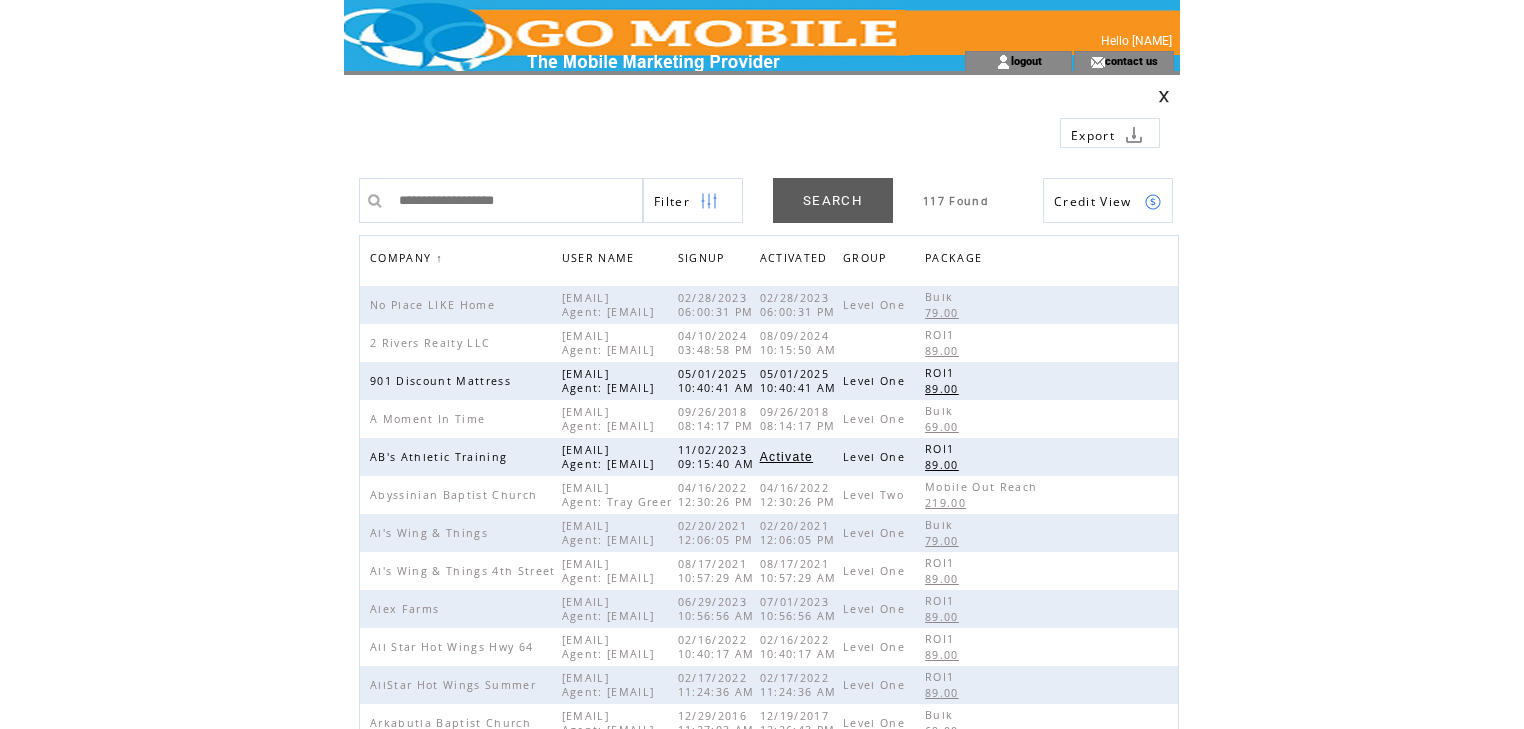 scroll, scrollTop: 0, scrollLeft: 0, axis: both 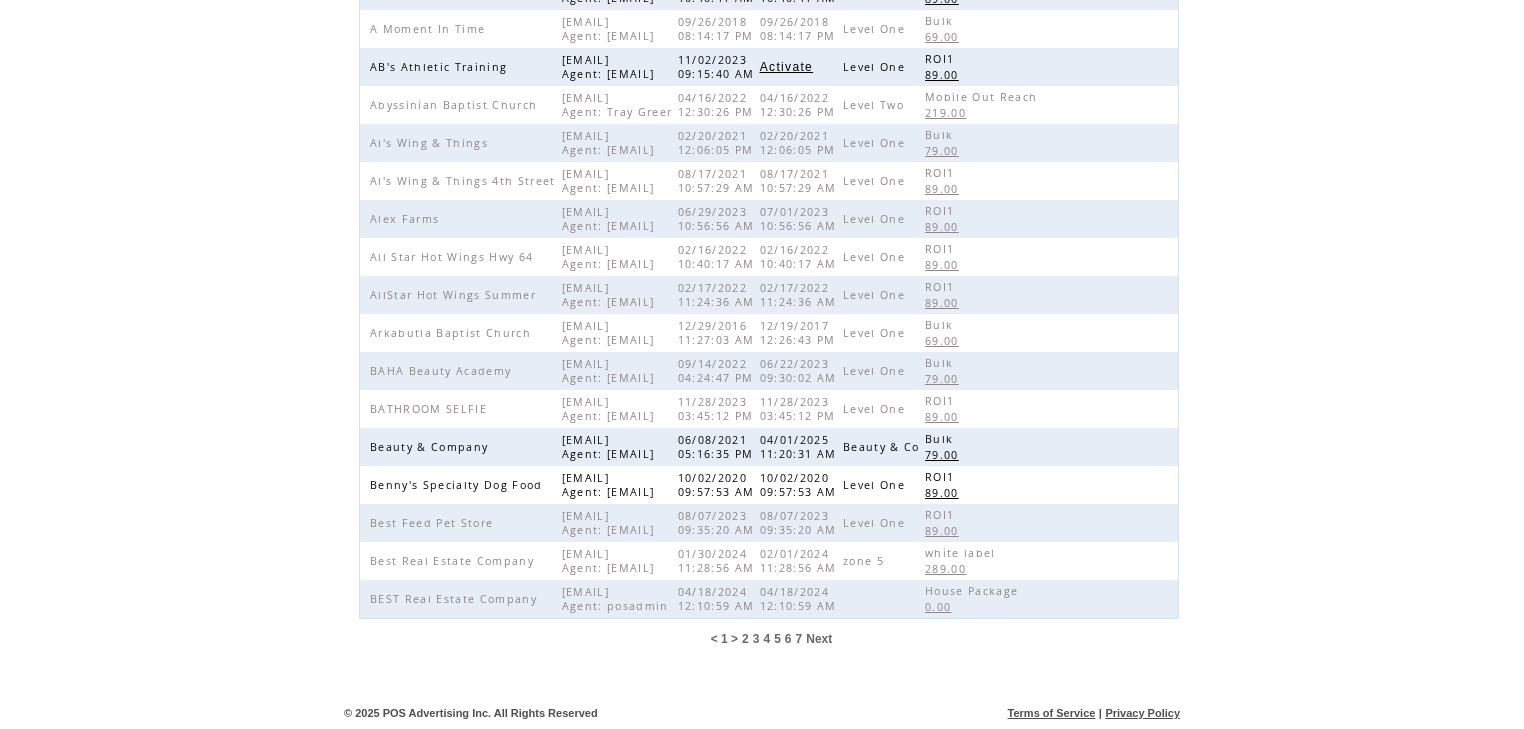 click on "5" at bounding box center [777, 639] 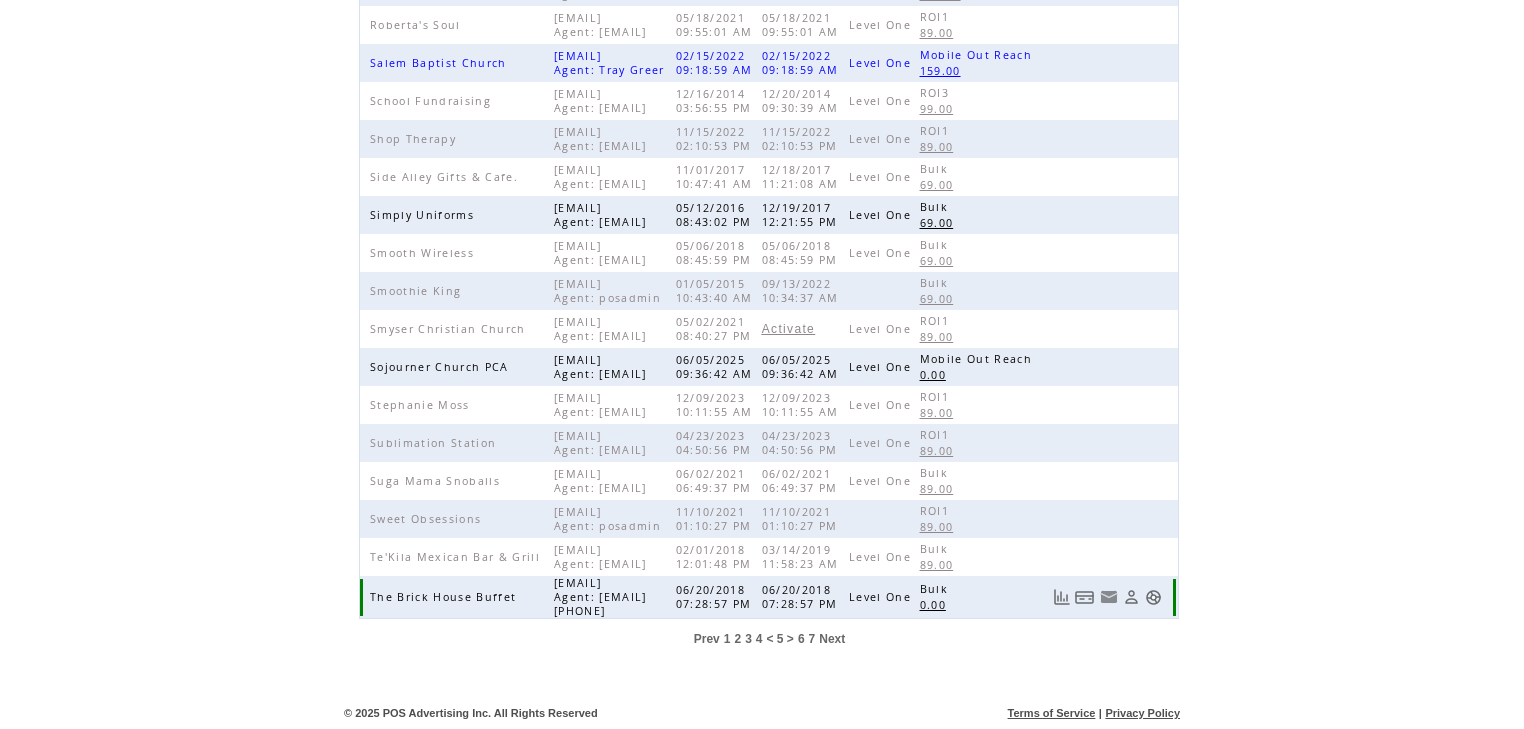 click at bounding box center (1153, 597) 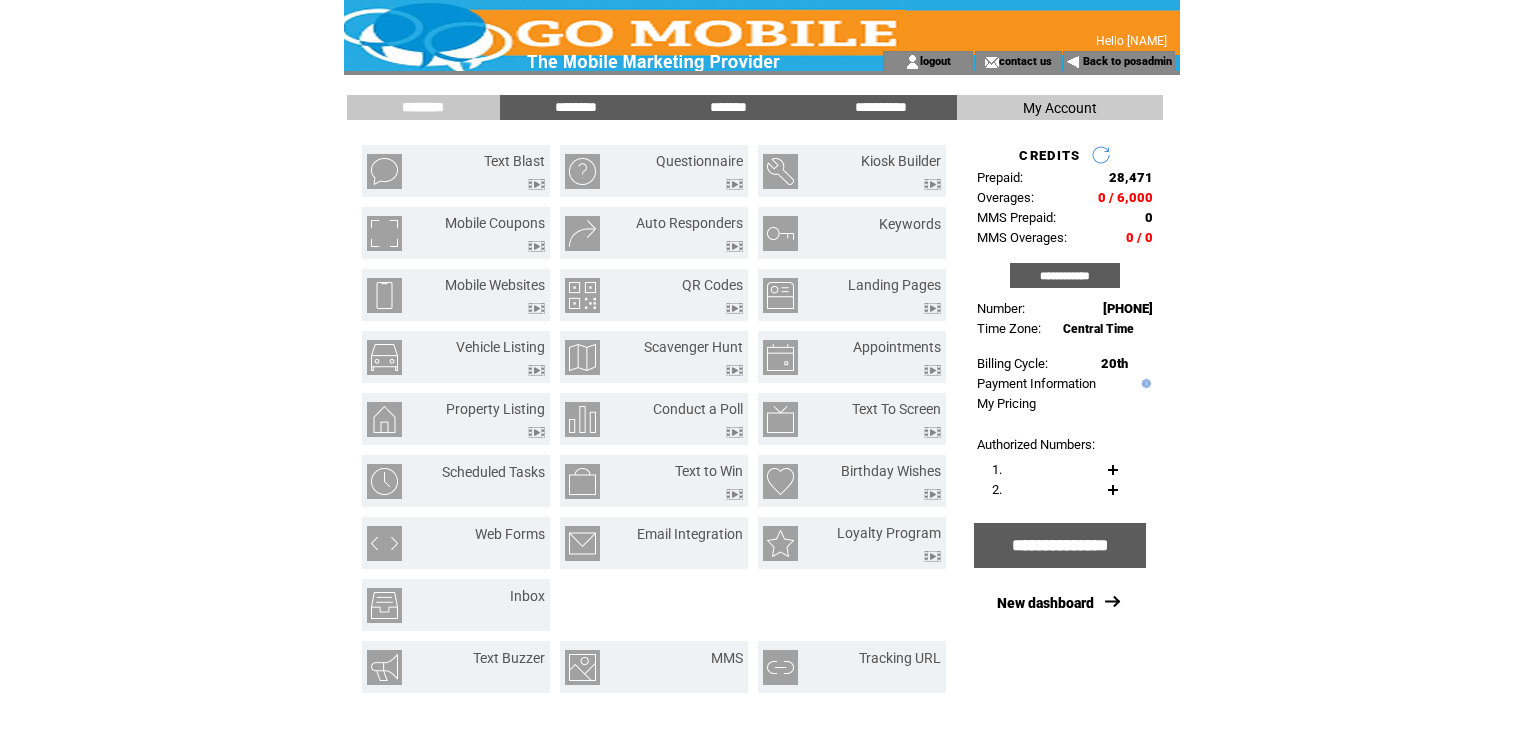 scroll, scrollTop: 0, scrollLeft: 0, axis: both 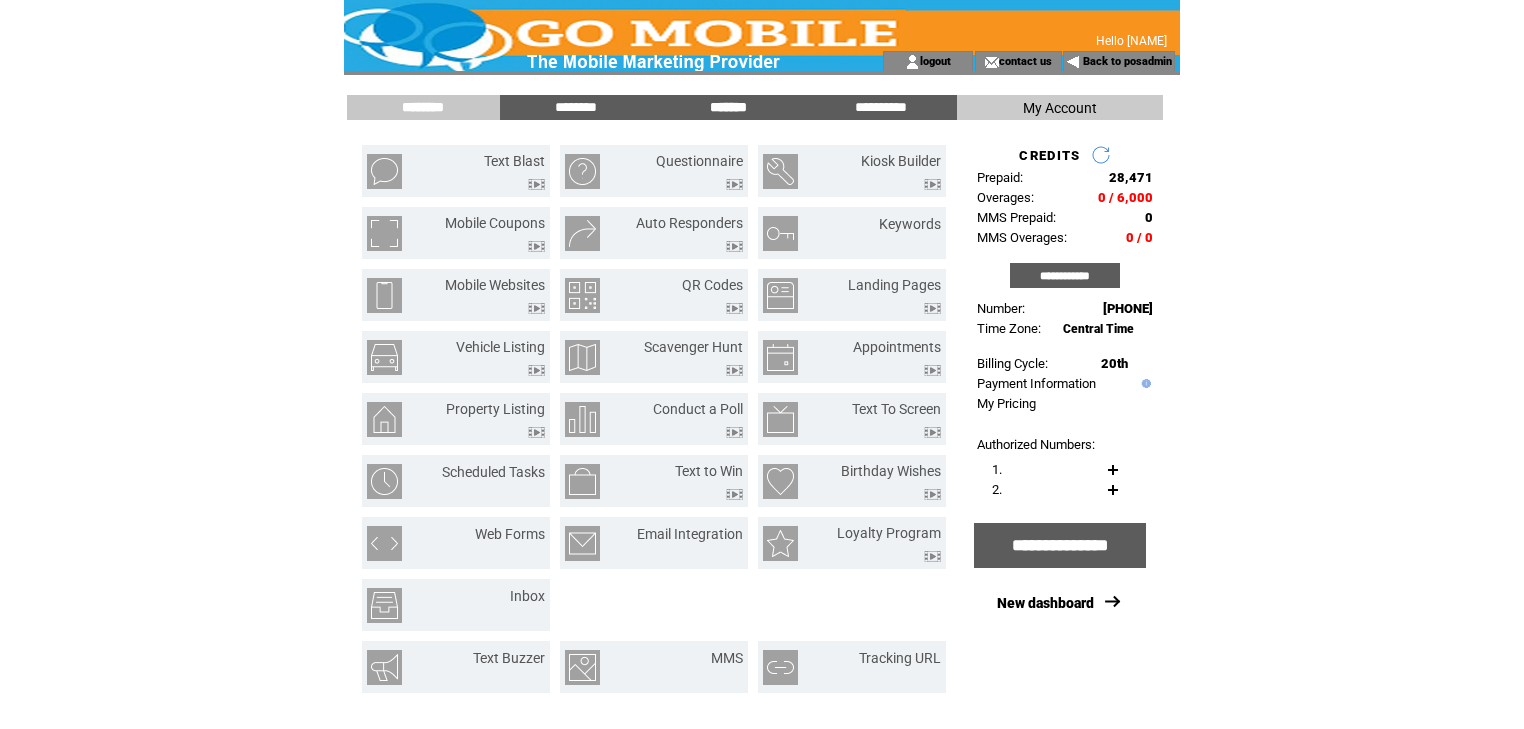 click on "*******" at bounding box center (728, 107) 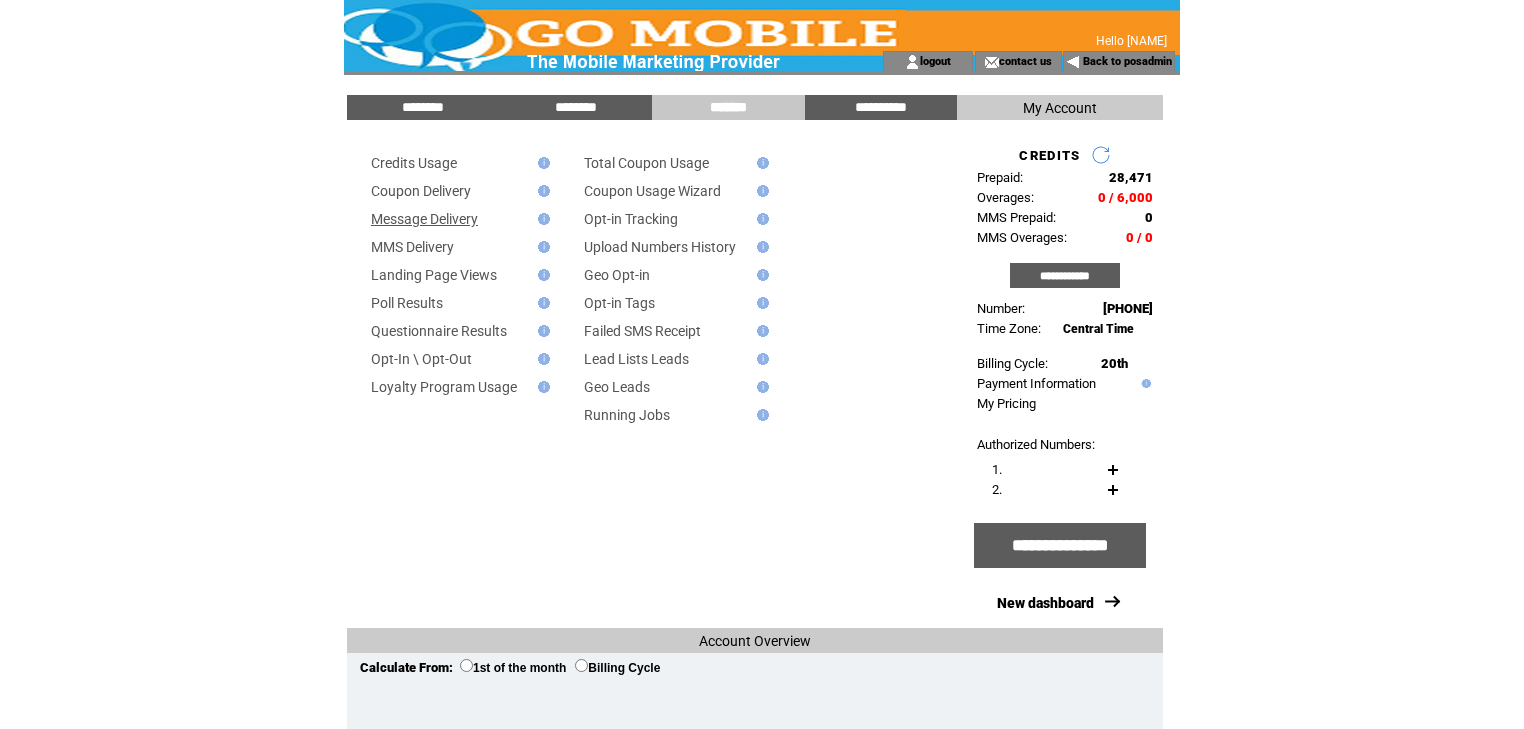 click on "Message Delivery" at bounding box center [424, 219] 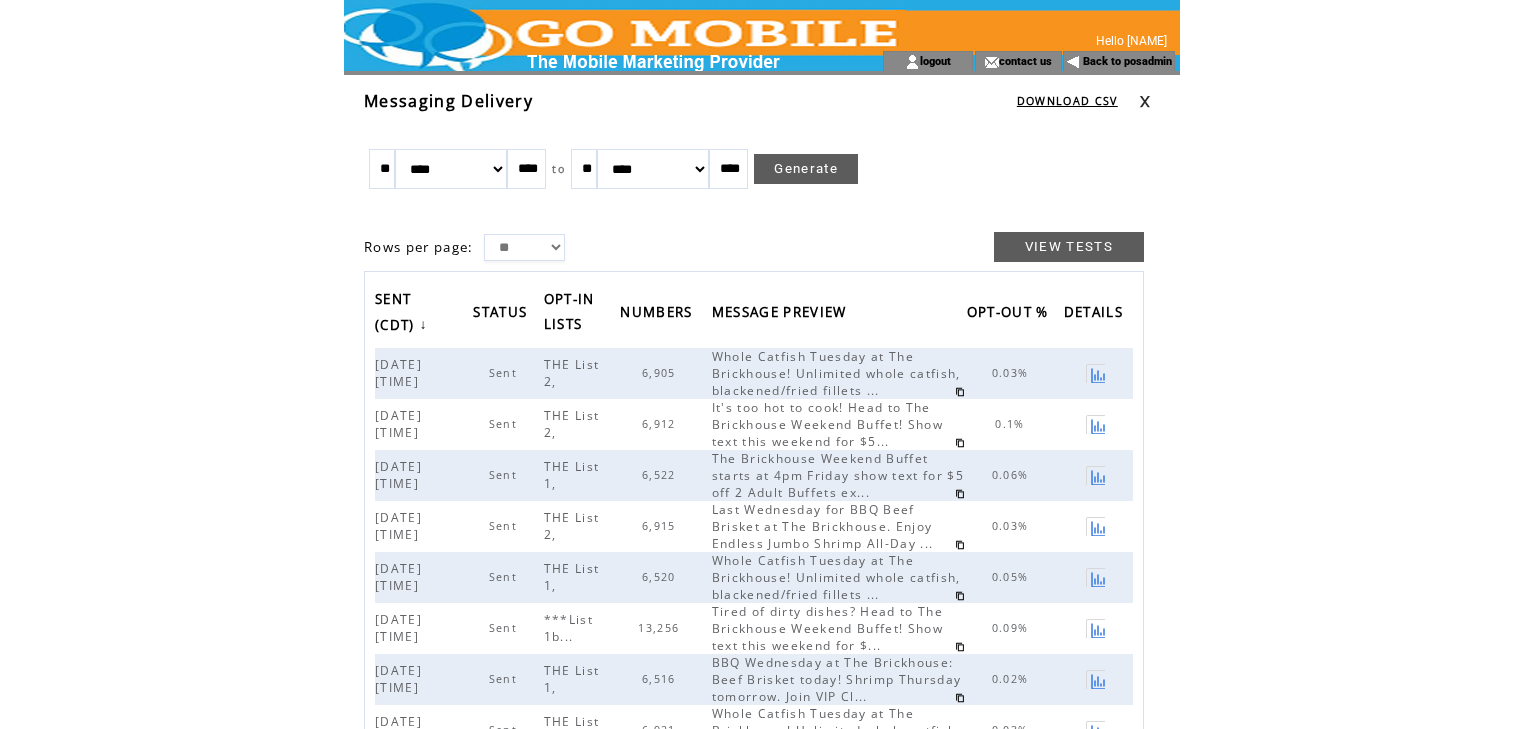 scroll, scrollTop: 0, scrollLeft: 0, axis: both 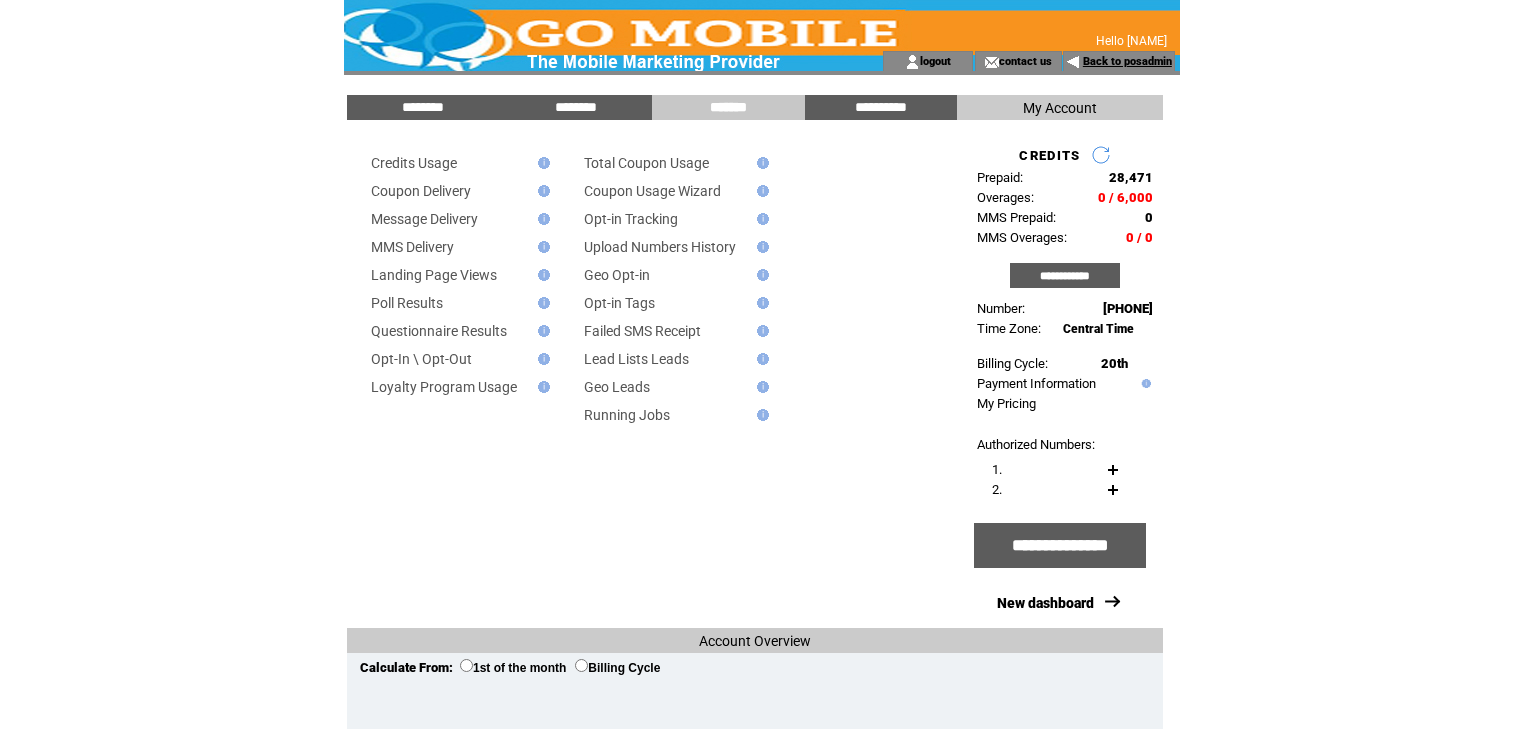 click on "Back to posadmin" at bounding box center (1127, 61) 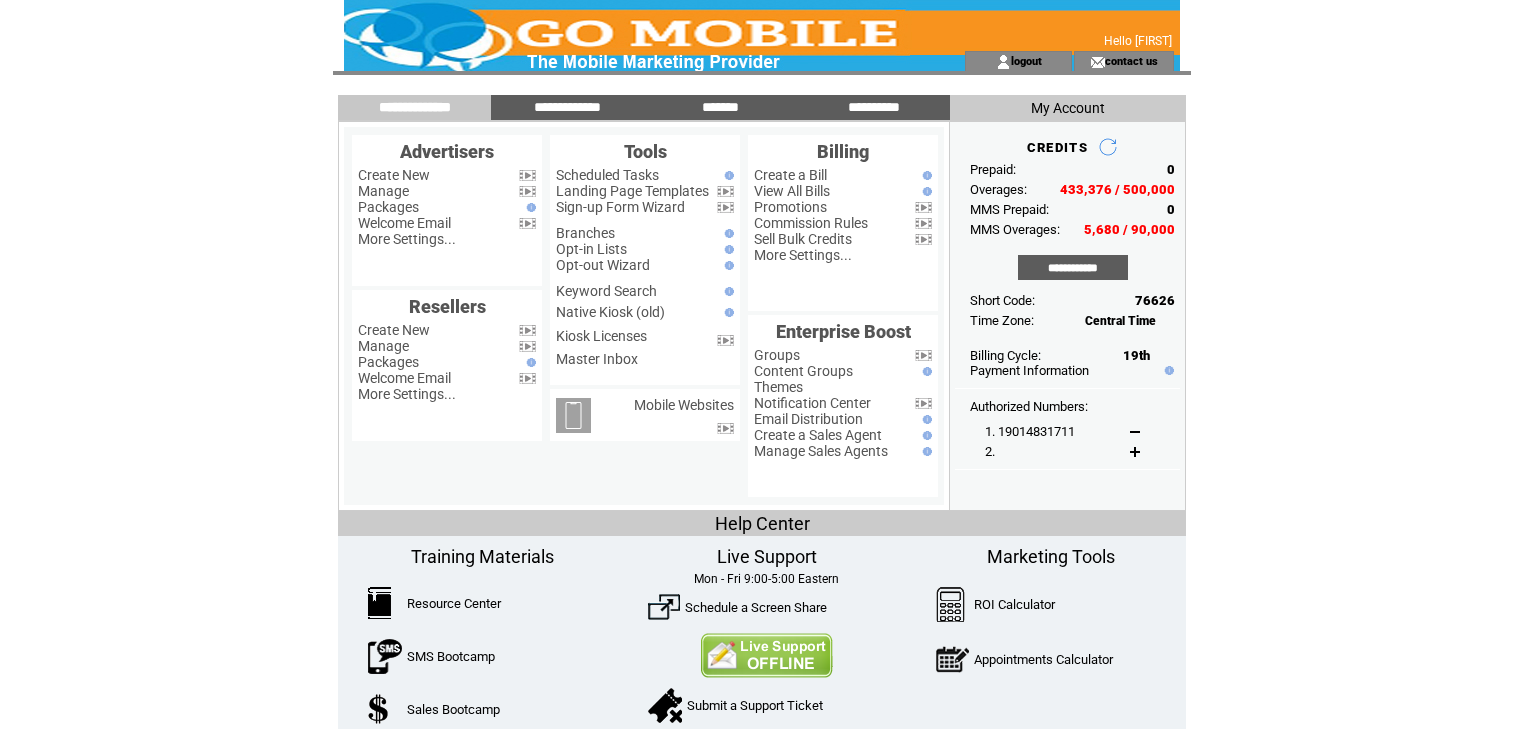 scroll, scrollTop: 0, scrollLeft: 0, axis: both 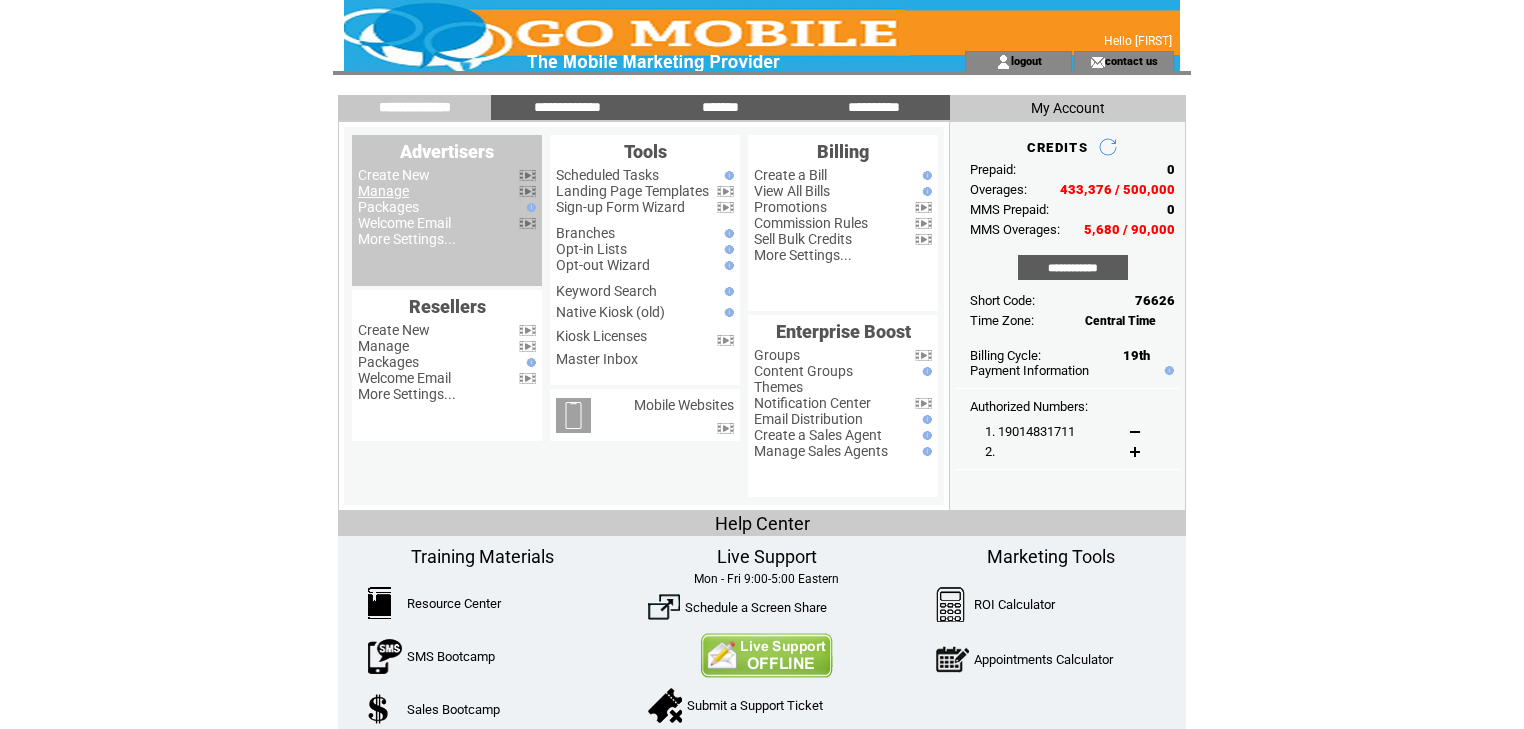 click on "Manage" at bounding box center (383, 191) 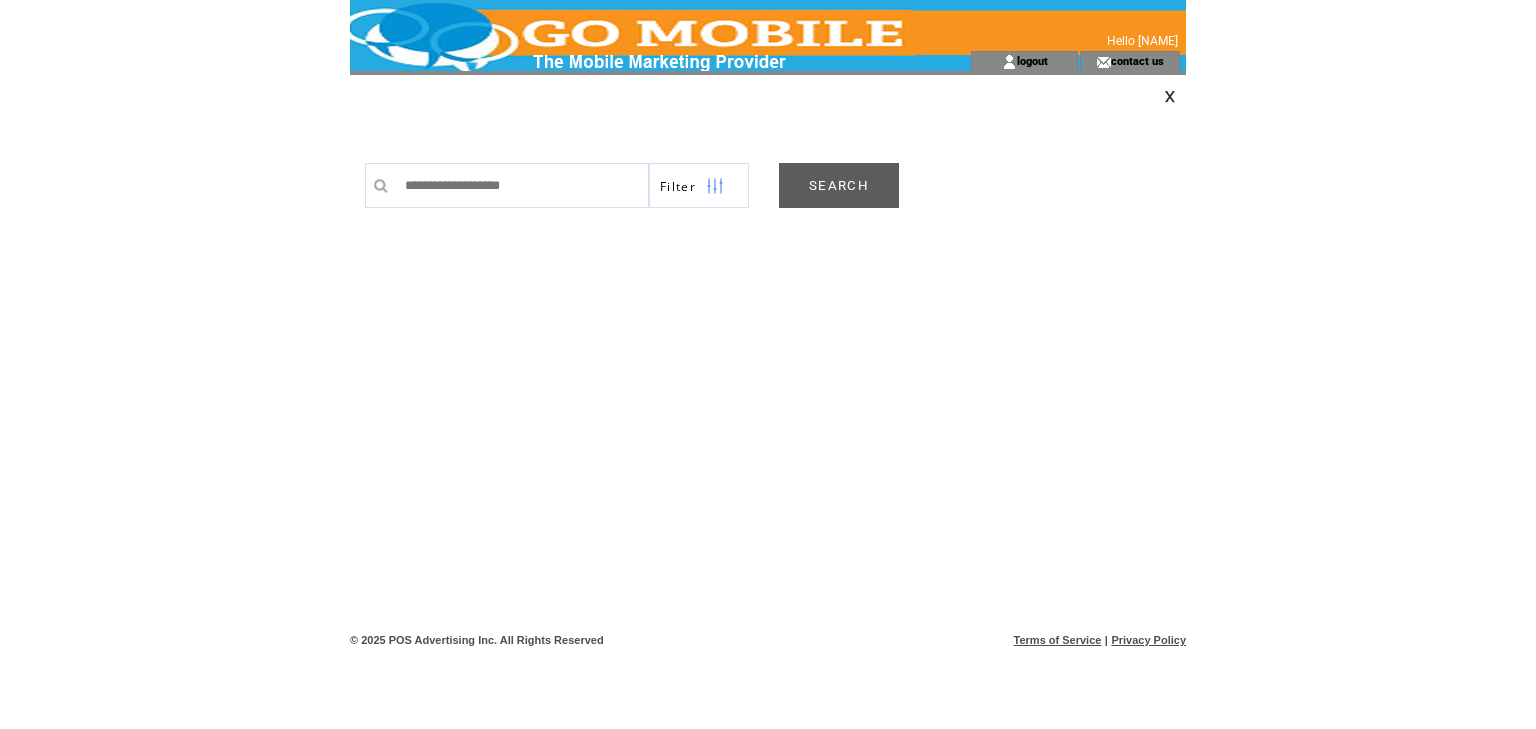 scroll, scrollTop: 0, scrollLeft: 0, axis: both 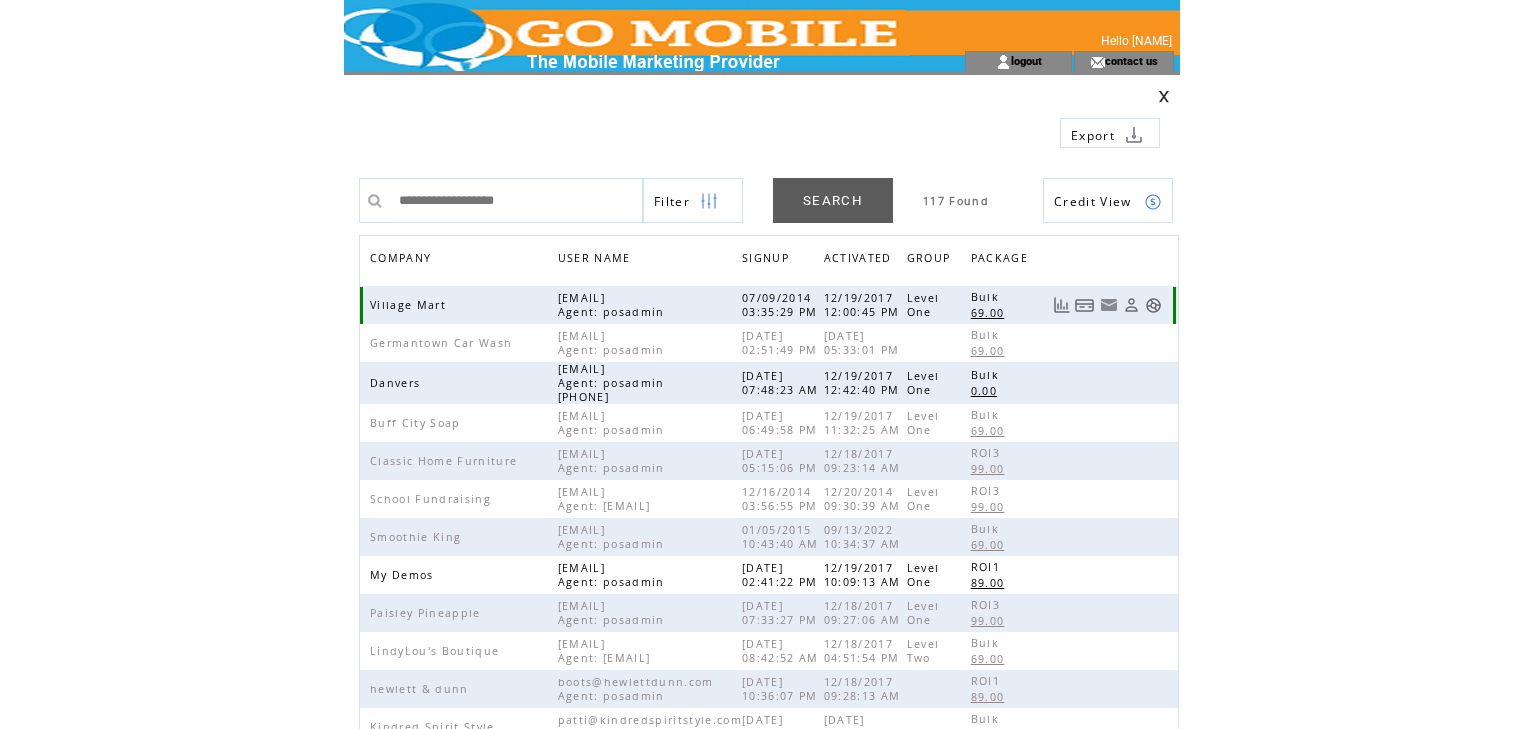 click at bounding box center (1153, 305) 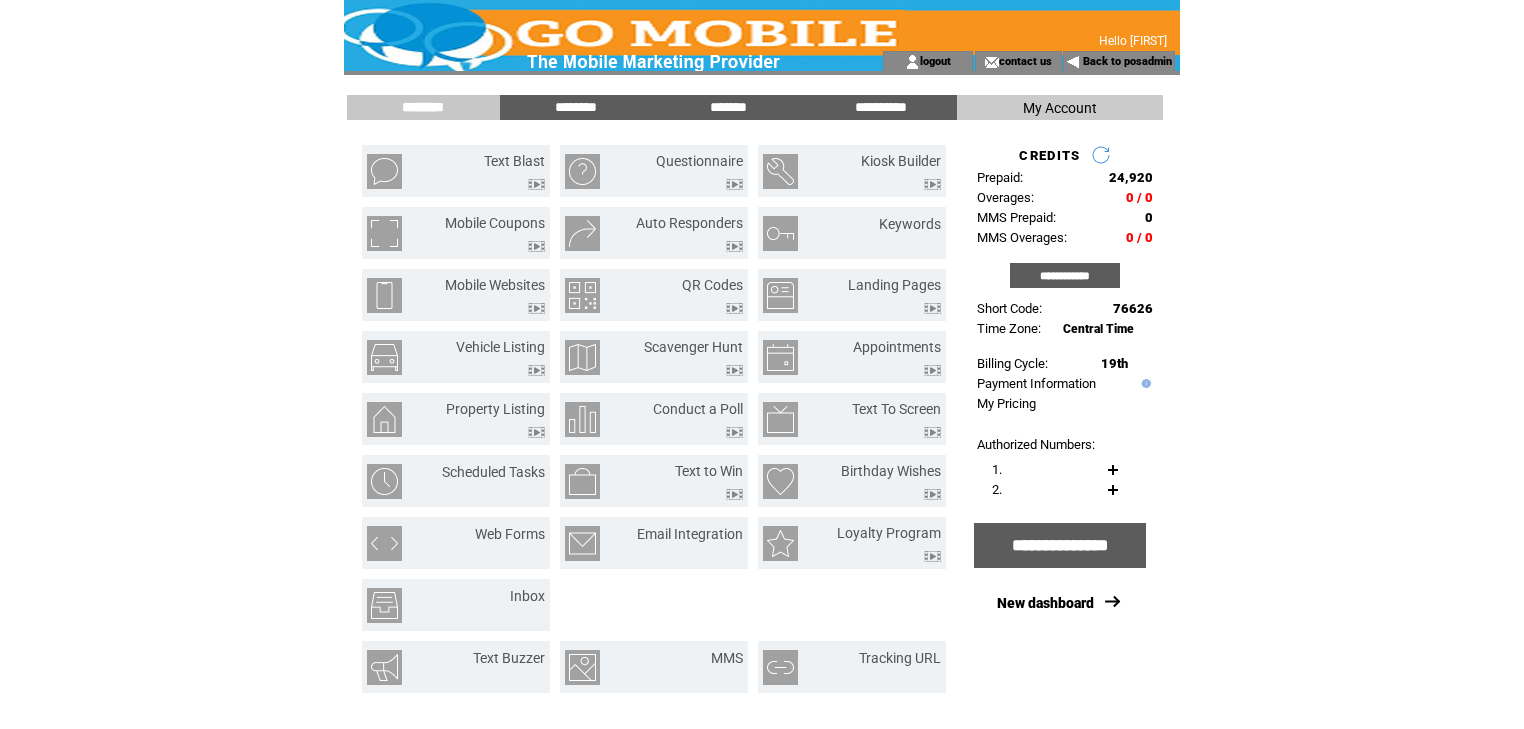 scroll, scrollTop: 0, scrollLeft: 0, axis: both 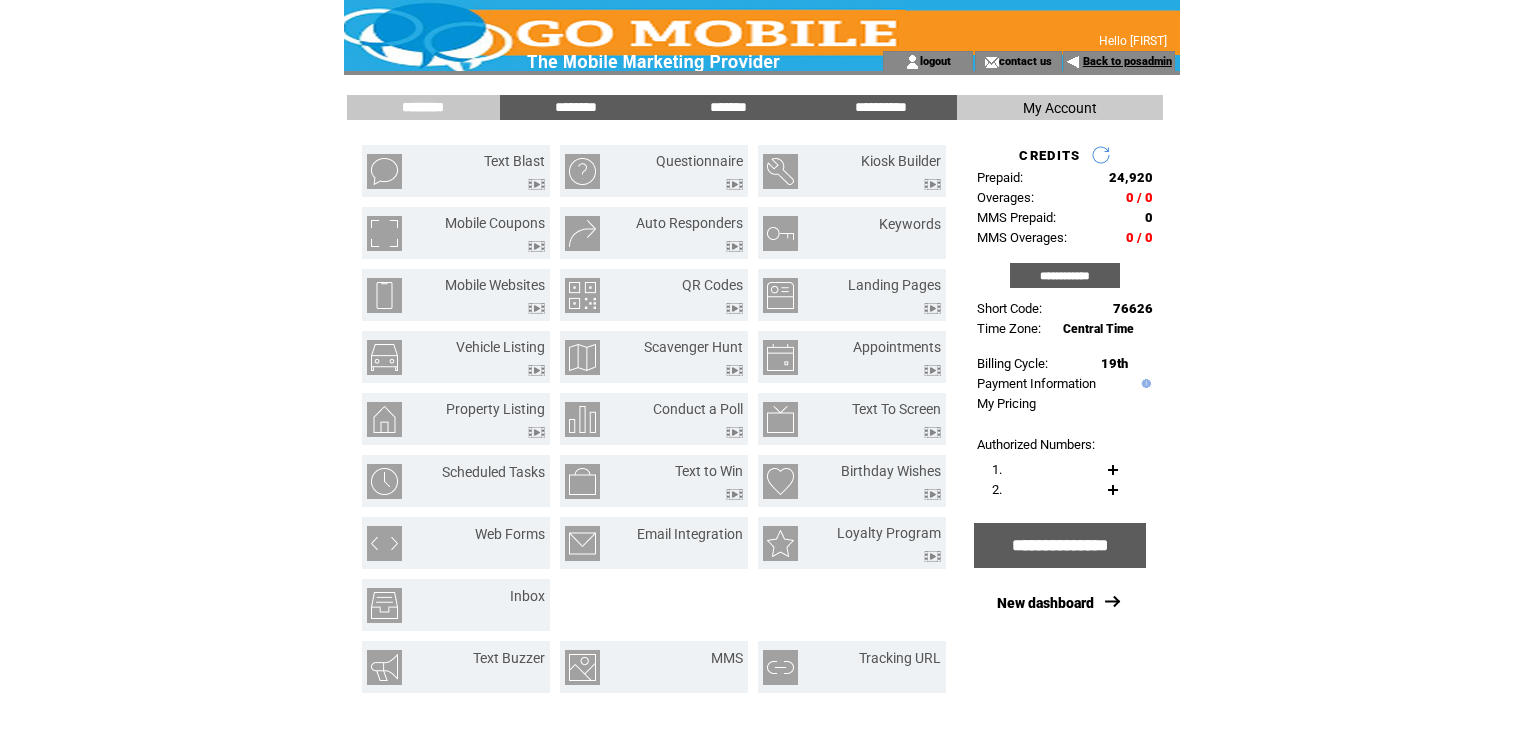 click on "Back to posadmin" at bounding box center [1127, 61] 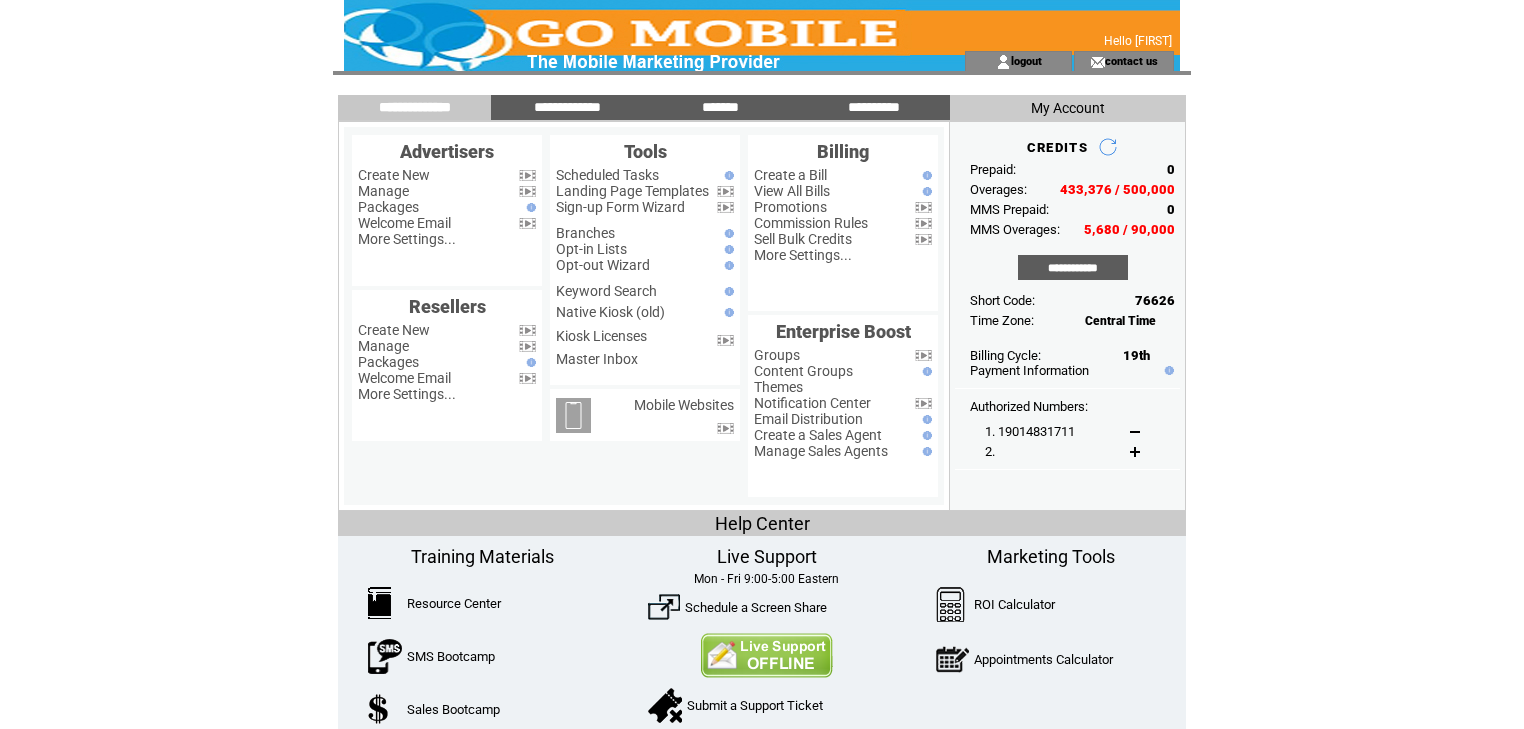 scroll, scrollTop: 0, scrollLeft: 0, axis: both 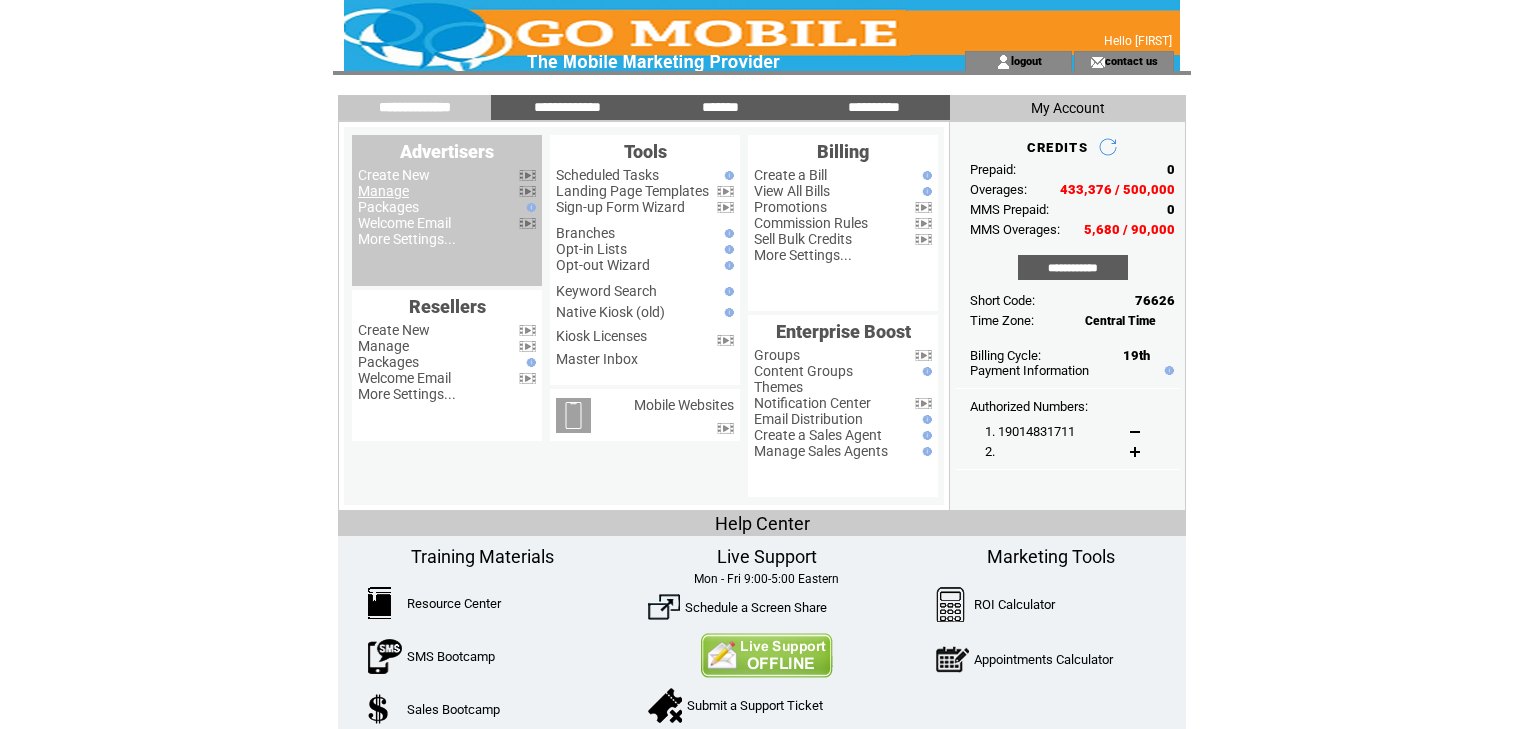 click on "Manage" at bounding box center [383, 191] 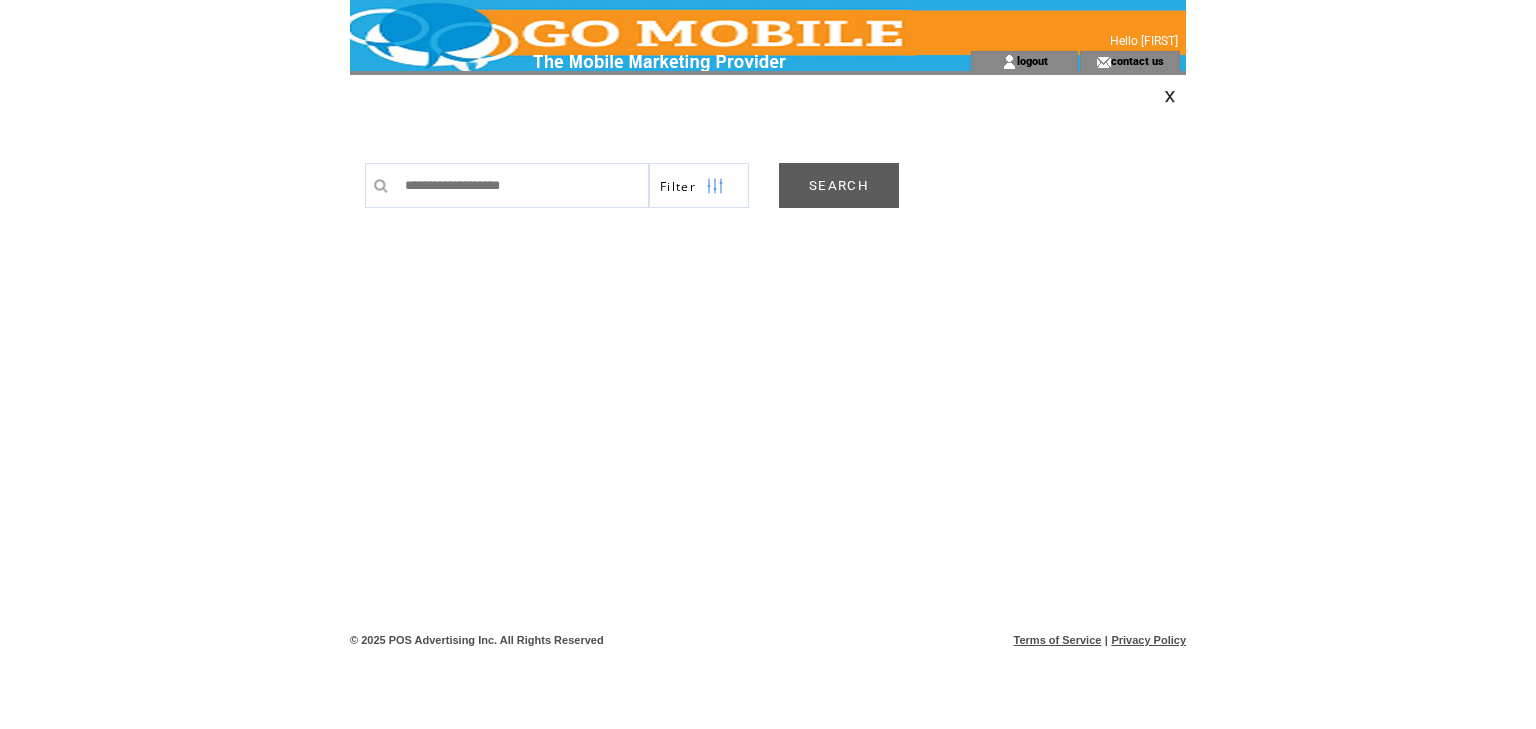 scroll, scrollTop: 0, scrollLeft: 0, axis: both 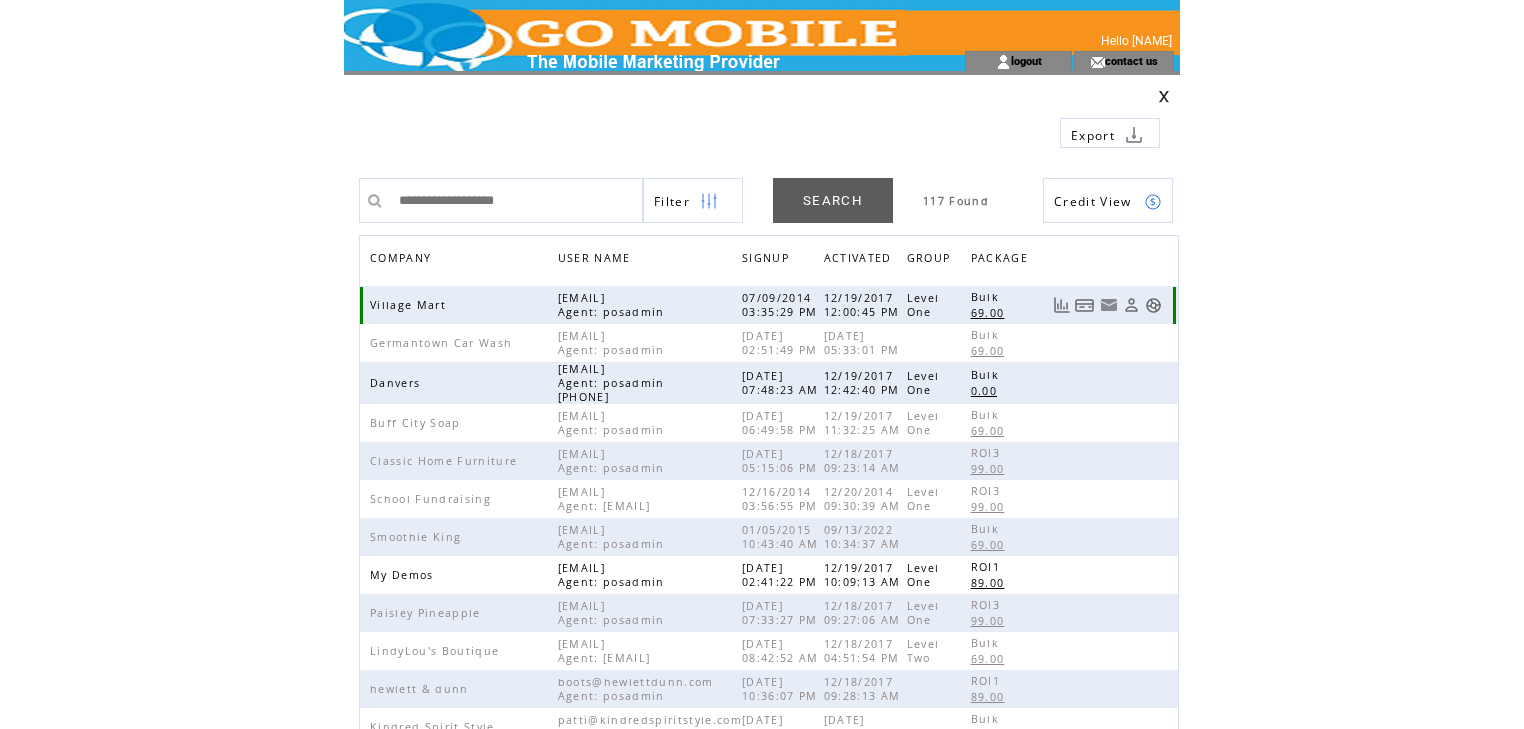 click at bounding box center [1131, 305] 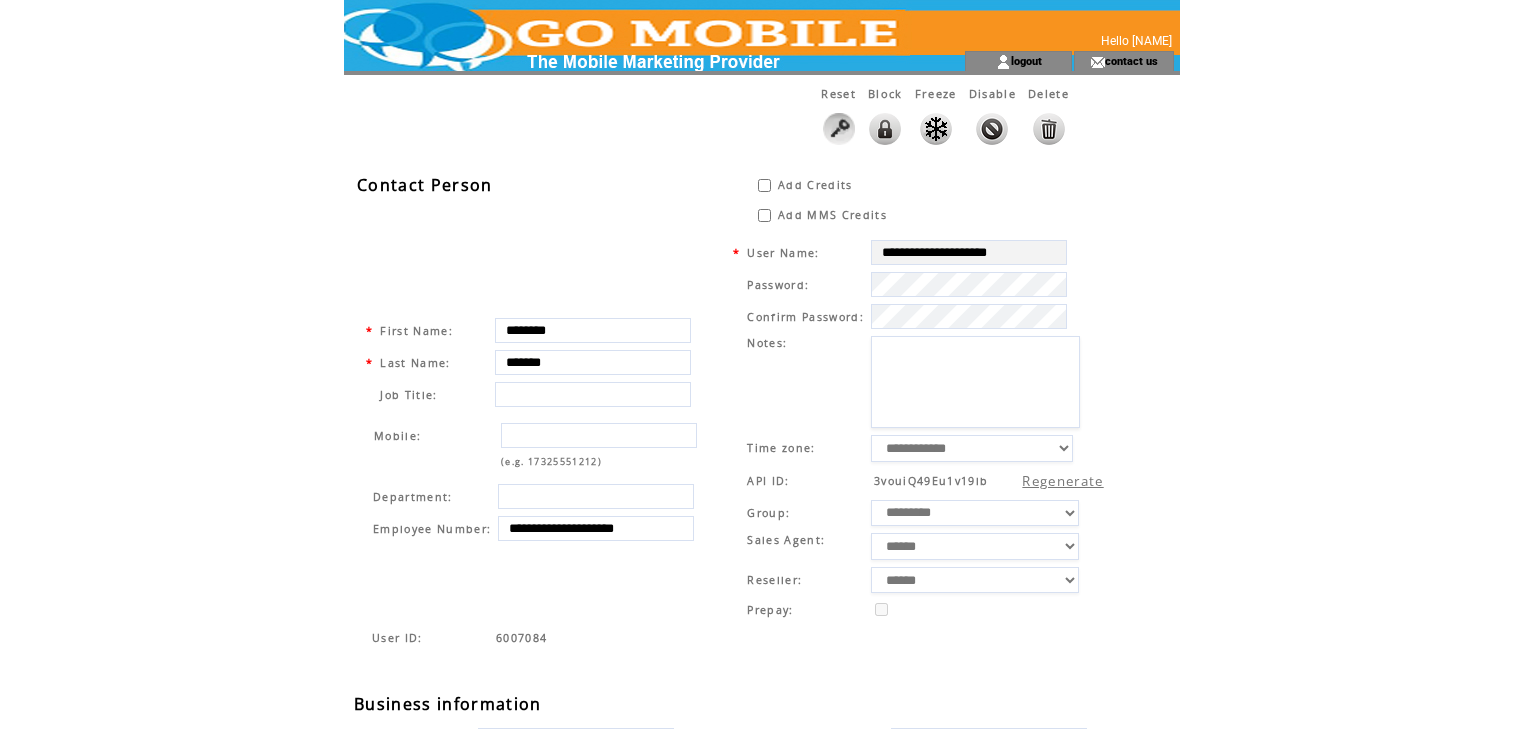scroll, scrollTop: 0, scrollLeft: 0, axis: both 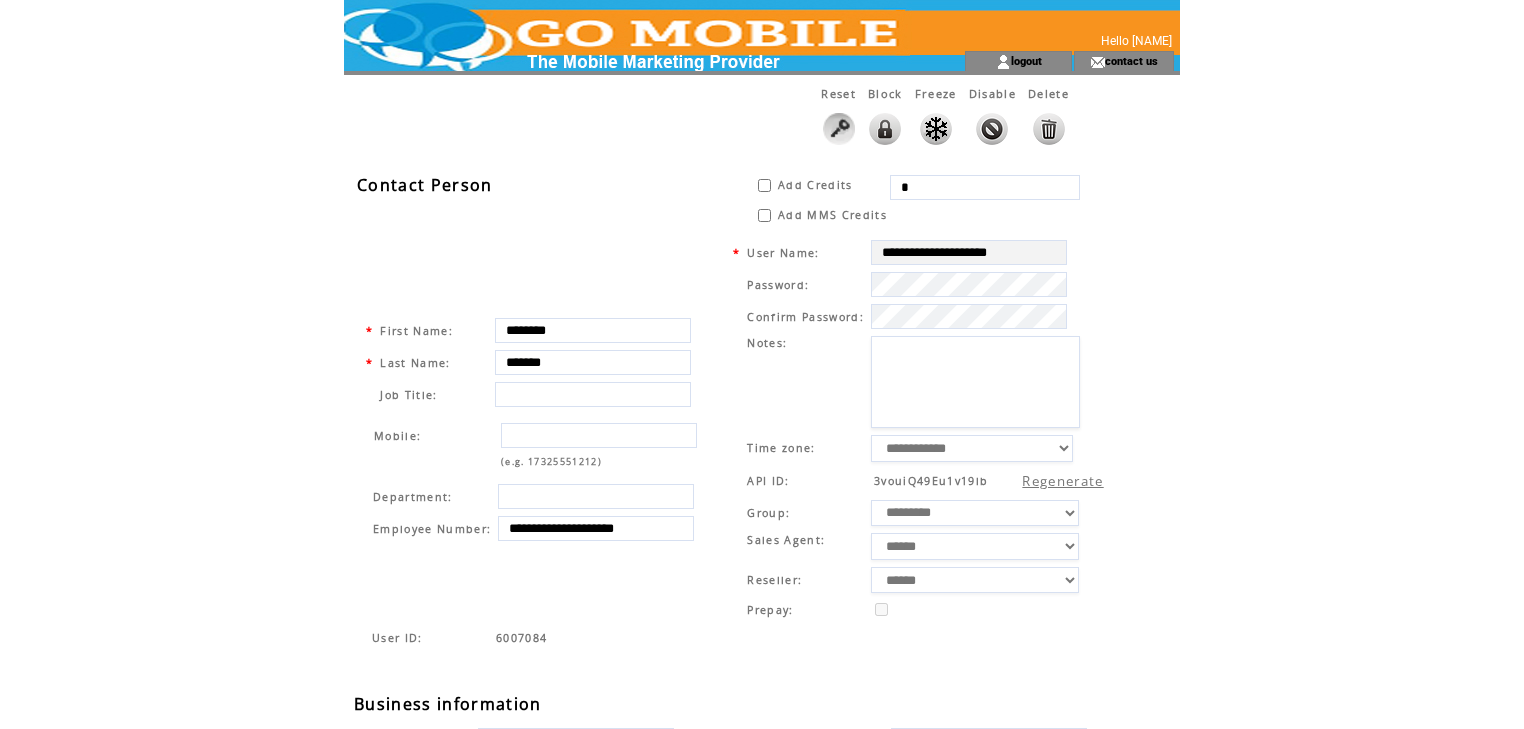 drag, startPoint x: 912, startPoint y: 187, endPoint x: 902, endPoint y: 184, distance: 10.440307 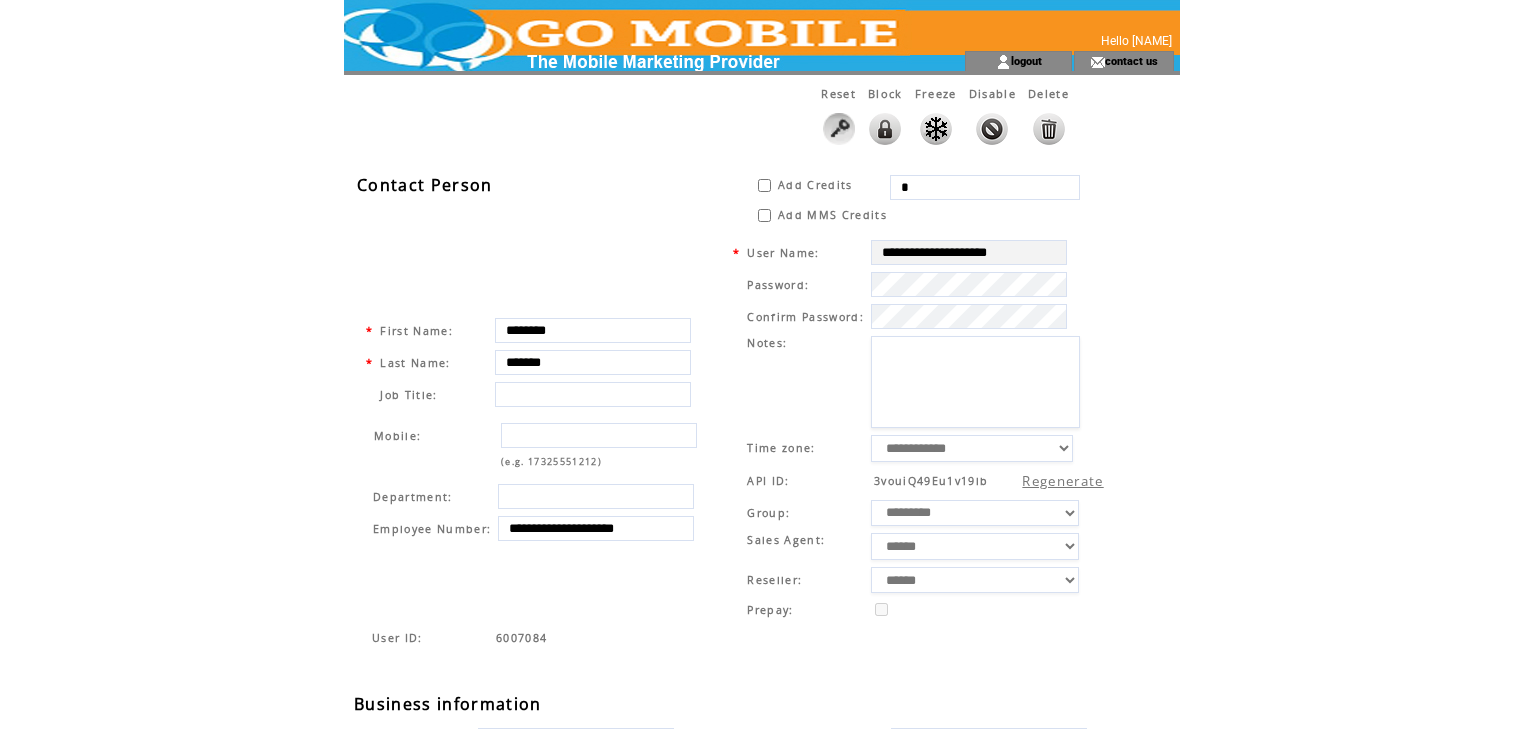 click on "*" at bounding box center [985, 187] 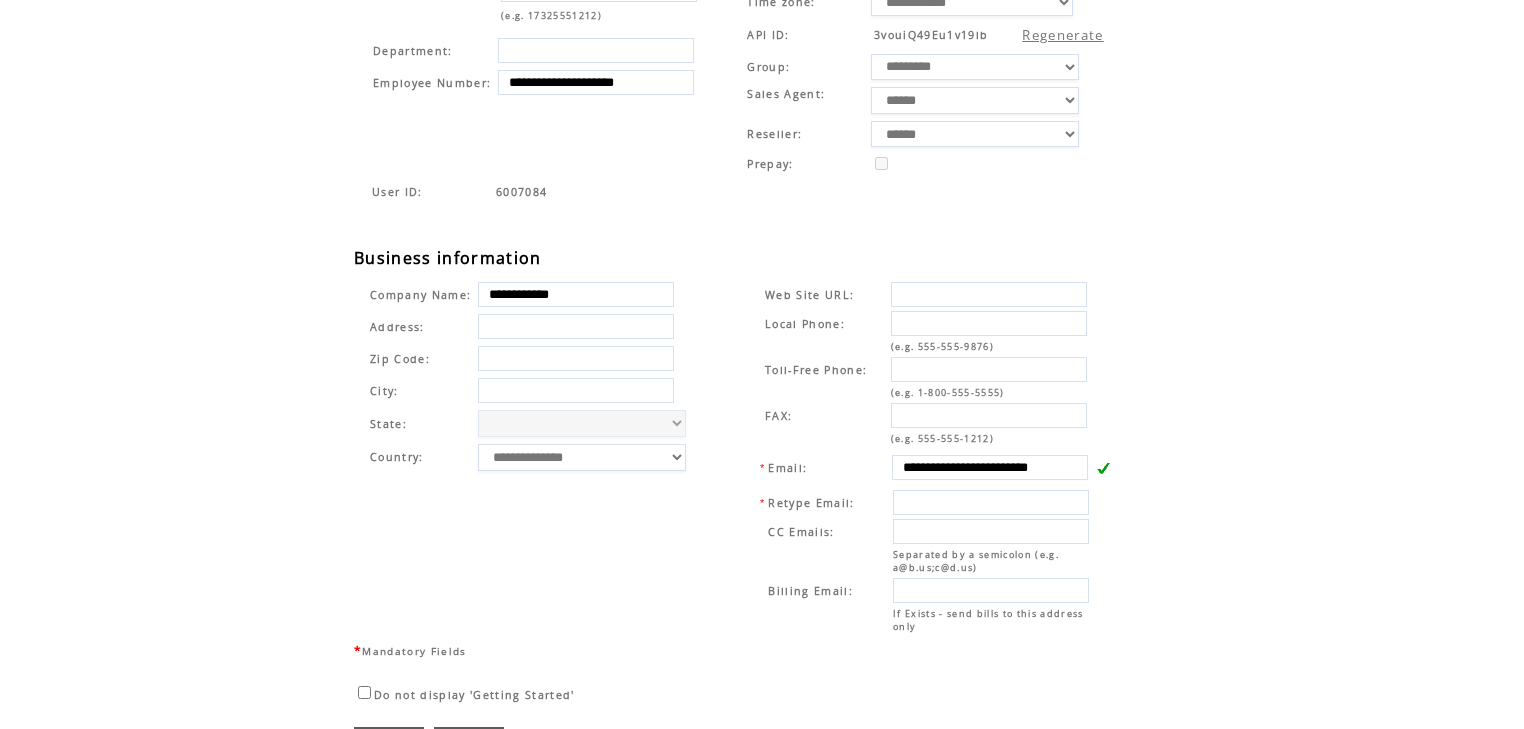 scroll, scrollTop: 480, scrollLeft: 0, axis: vertical 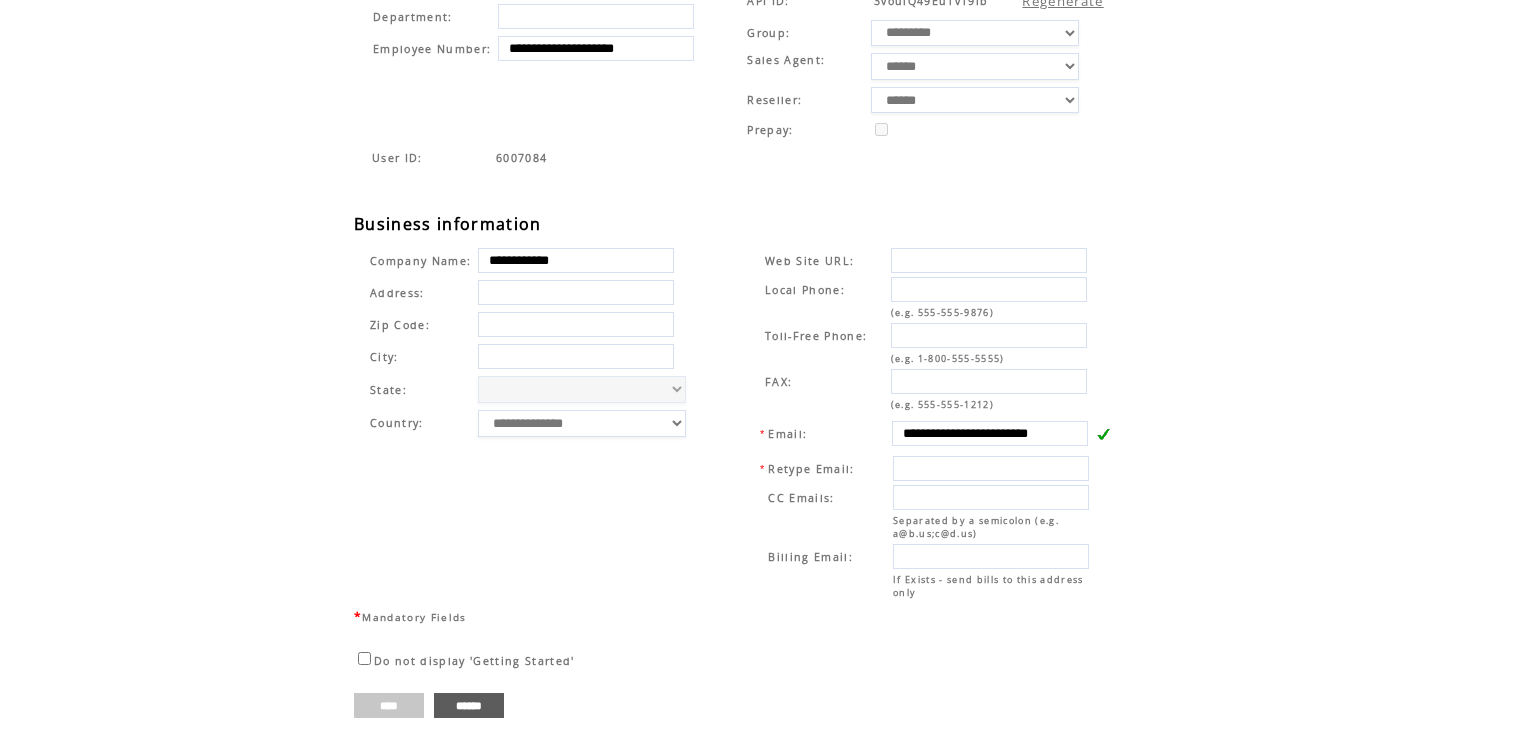 type on "******" 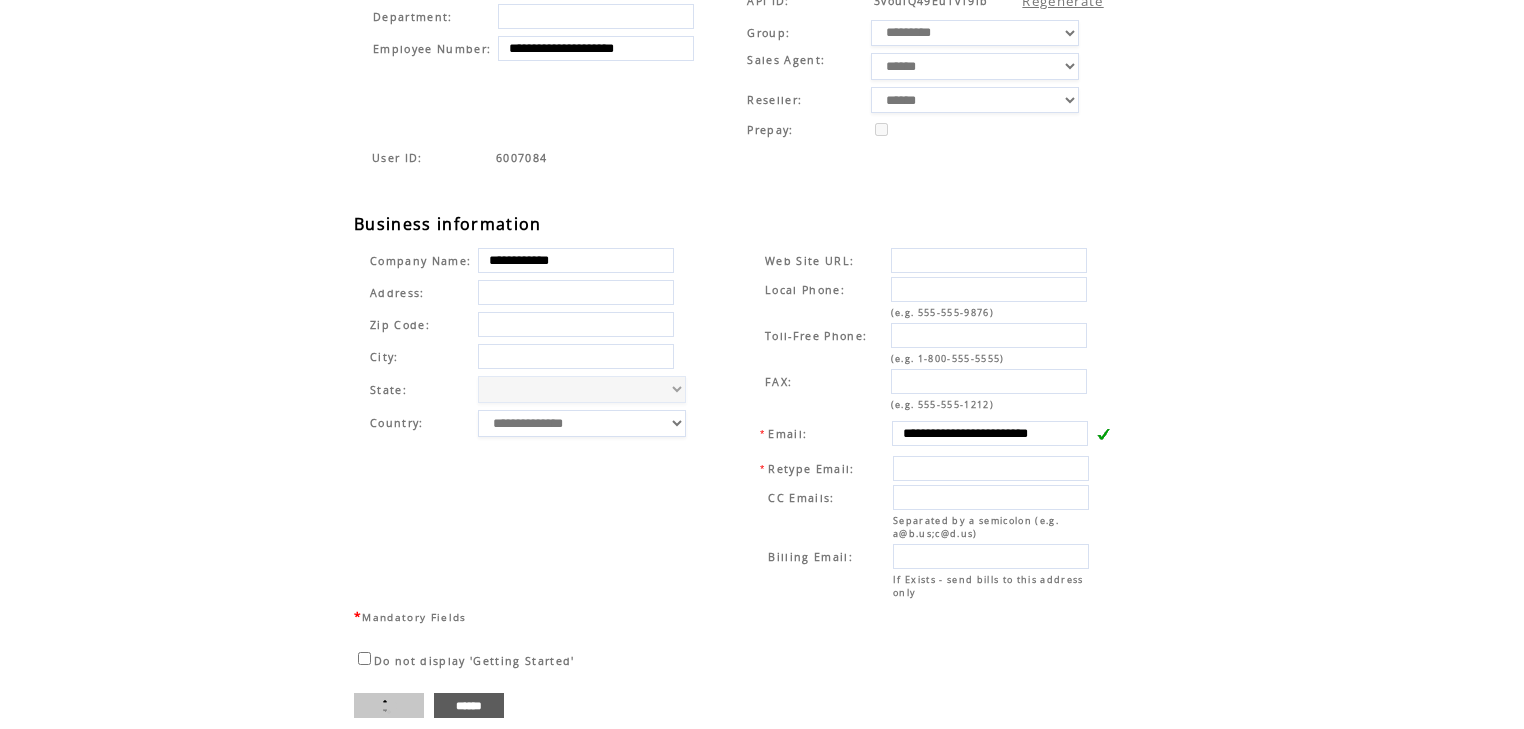 click on "****" at bounding box center (389, 705) 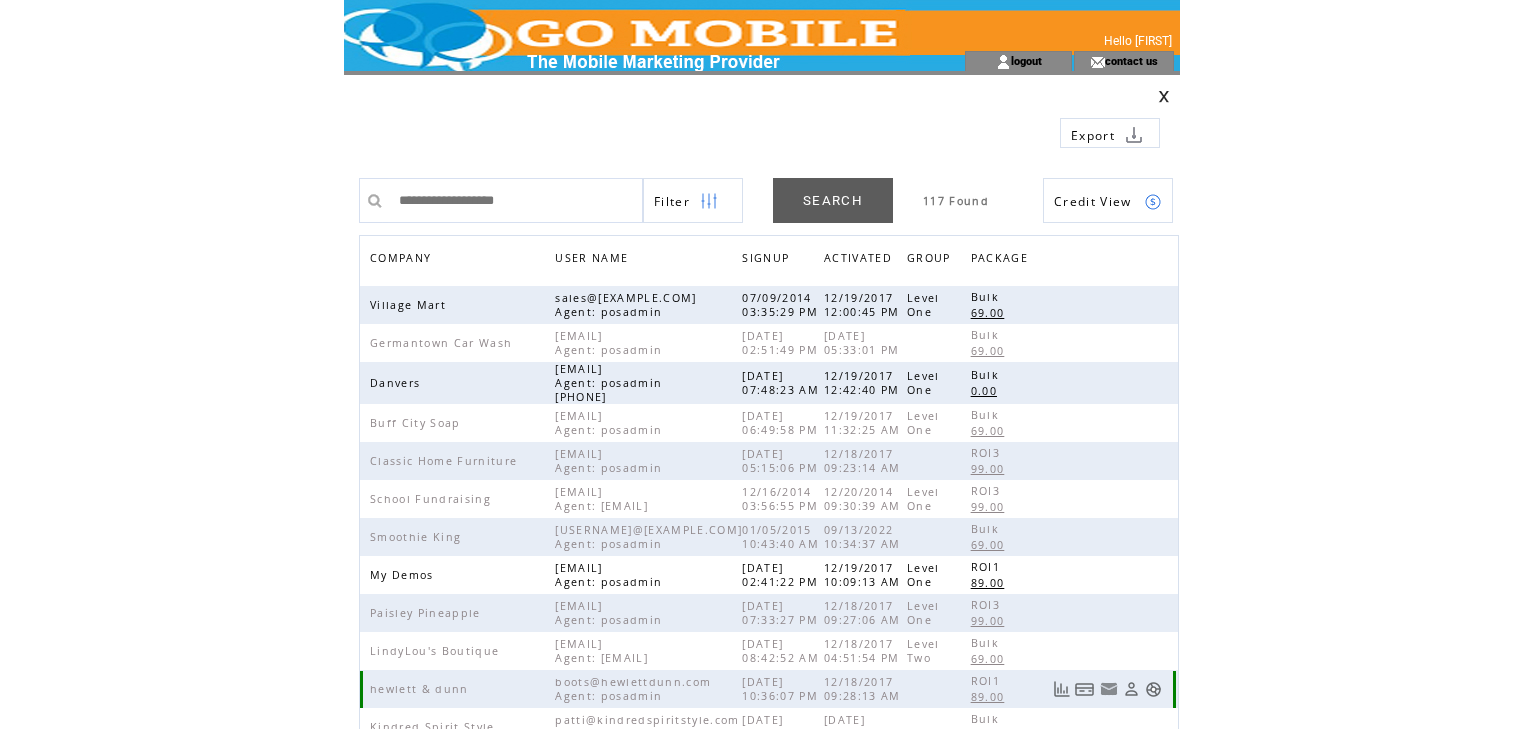 scroll, scrollTop: 0, scrollLeft: 0, axis: both 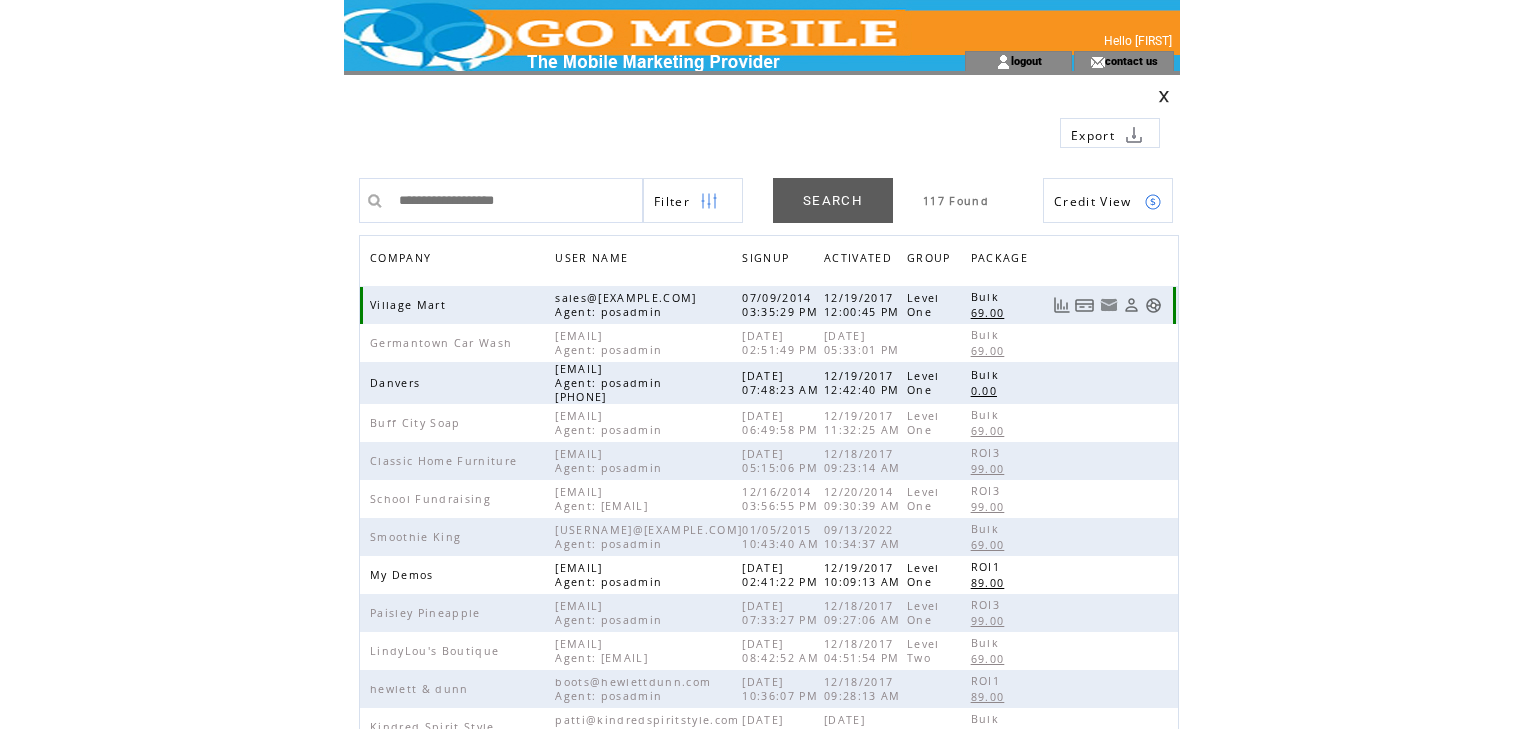 click at bounding box center (1153, 305) 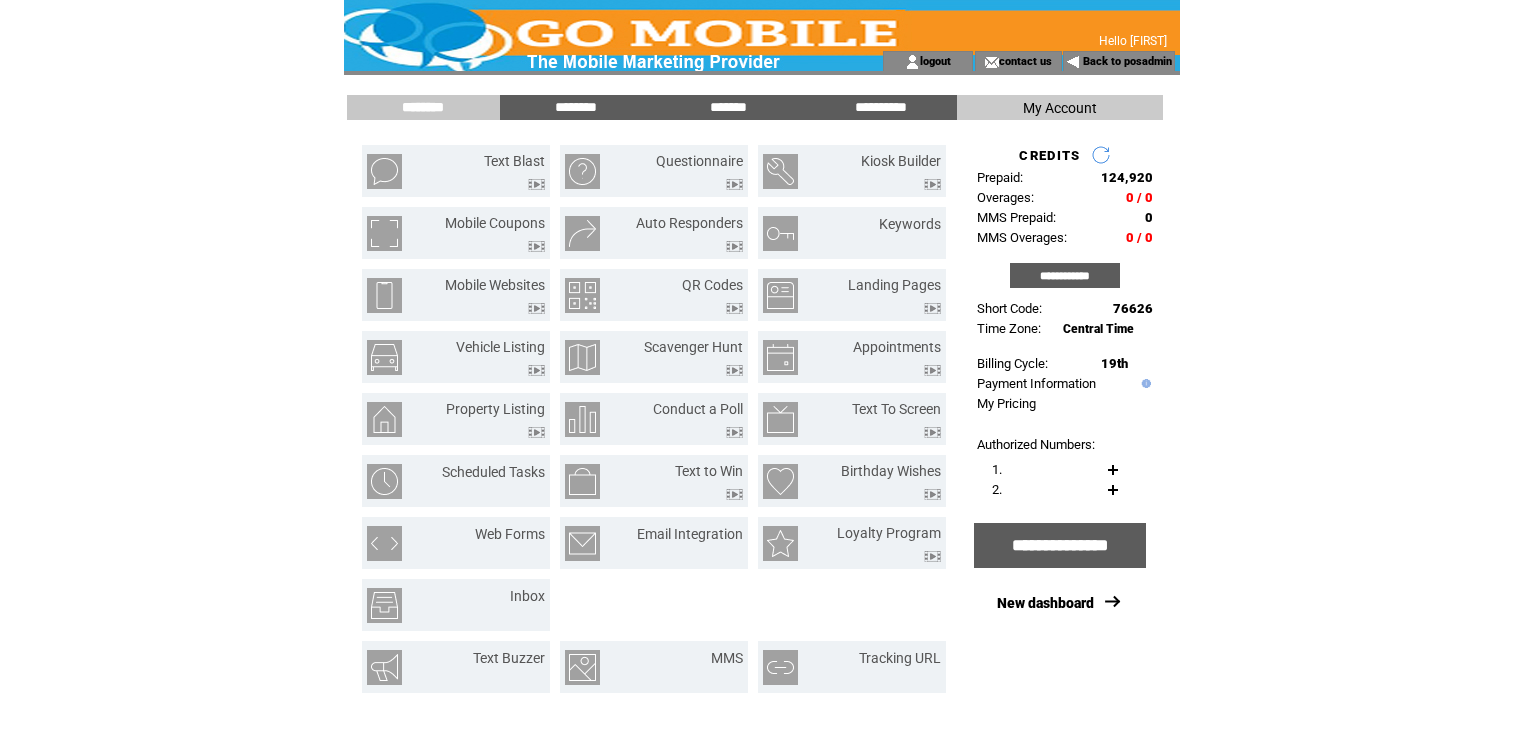 scroll, scrollTop: 0, scrollLeft: 0, axis: both 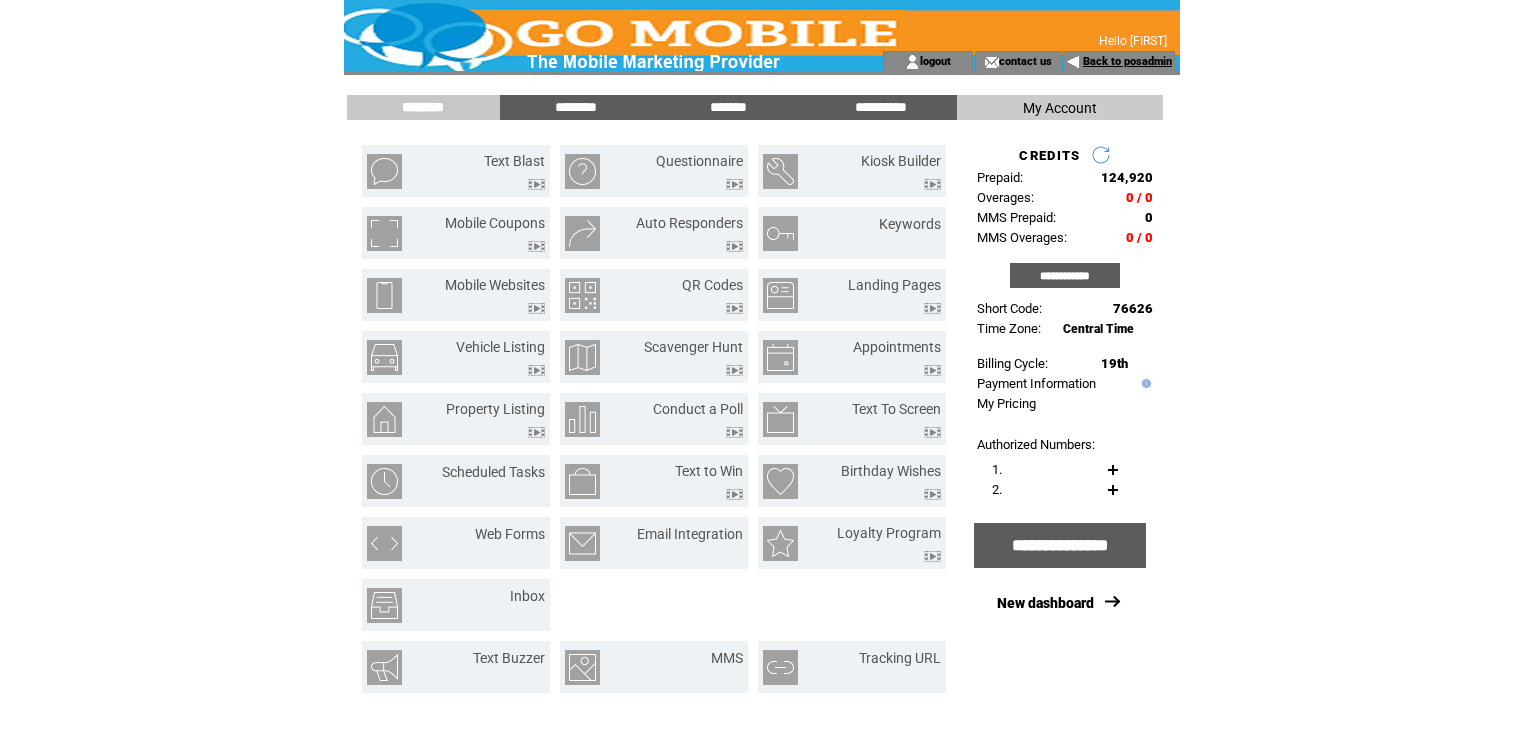 click on "Back to posadmin" at bounding box center [1127, 61] 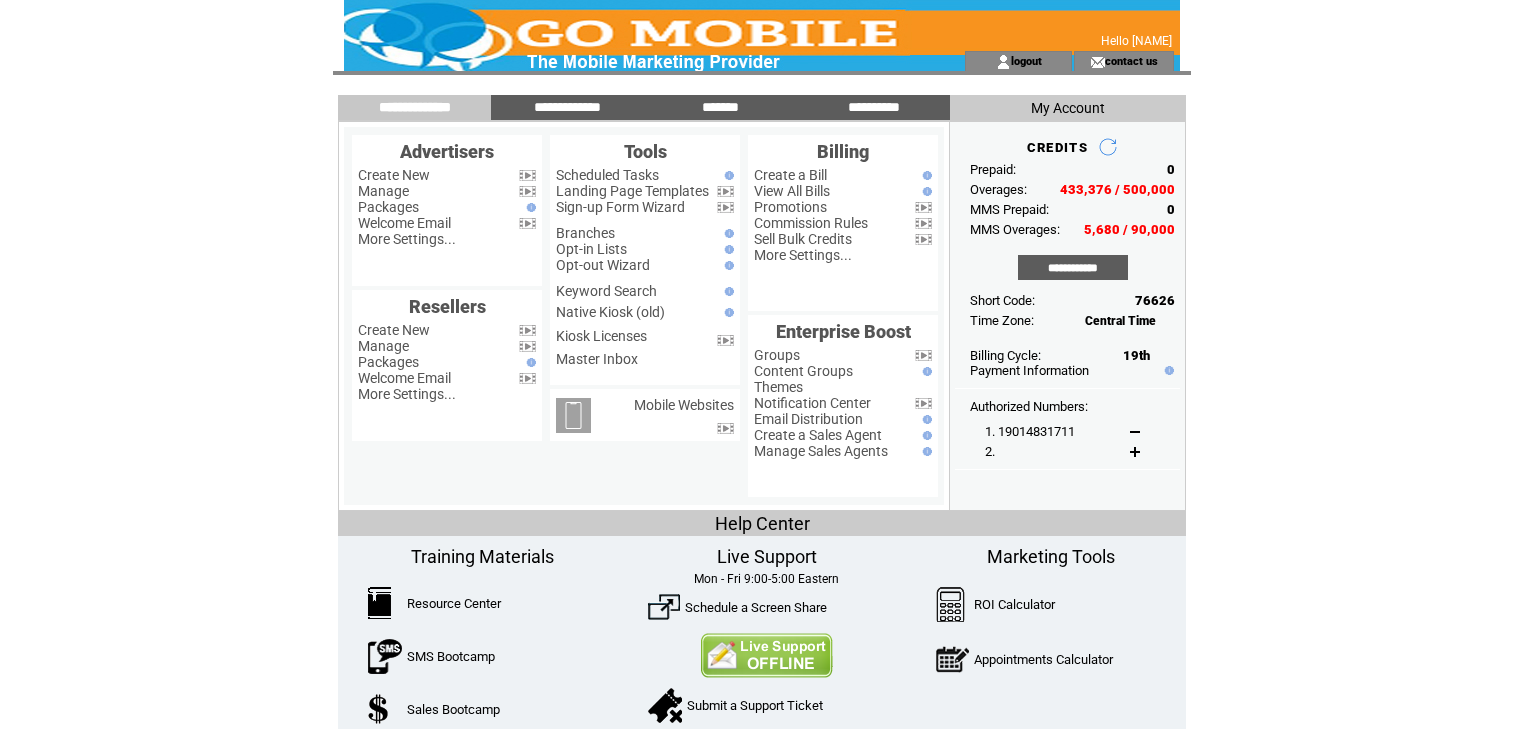 scroll, scrollTop: 0, scrollLeft: 0, axis: both 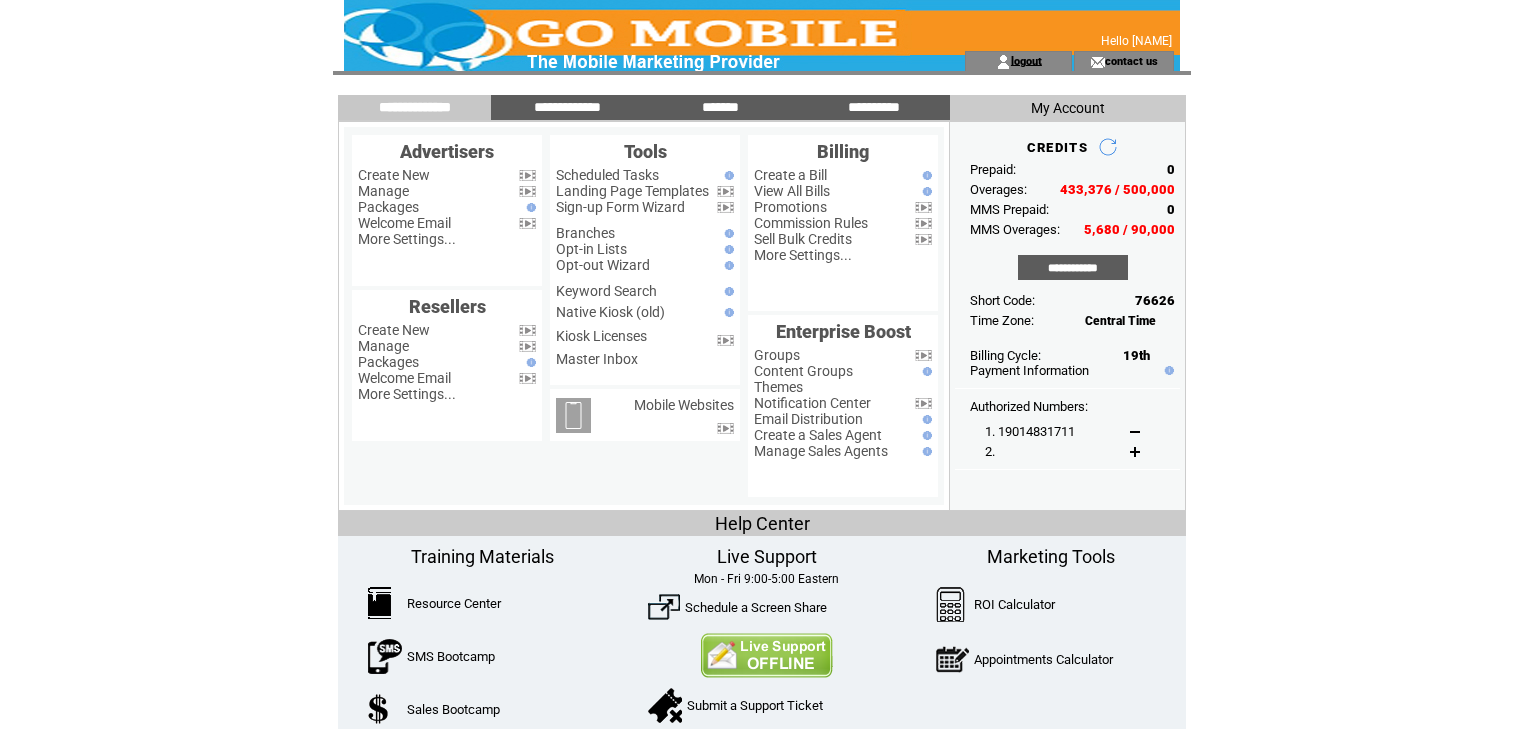 click on "logout" at bounding box center [1026, 60] 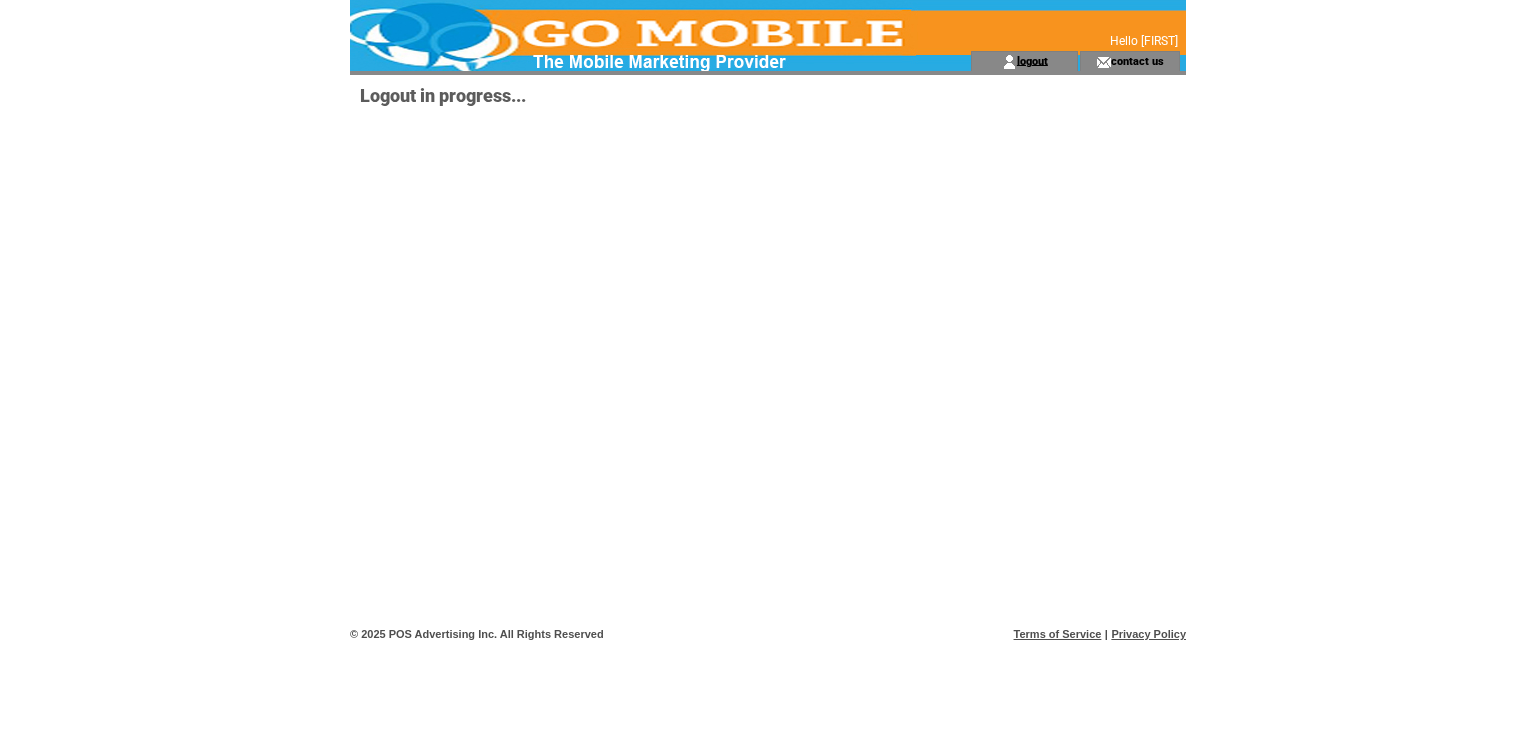 scroll, scrollTop: 0, scrollLeft: 0, axis: both 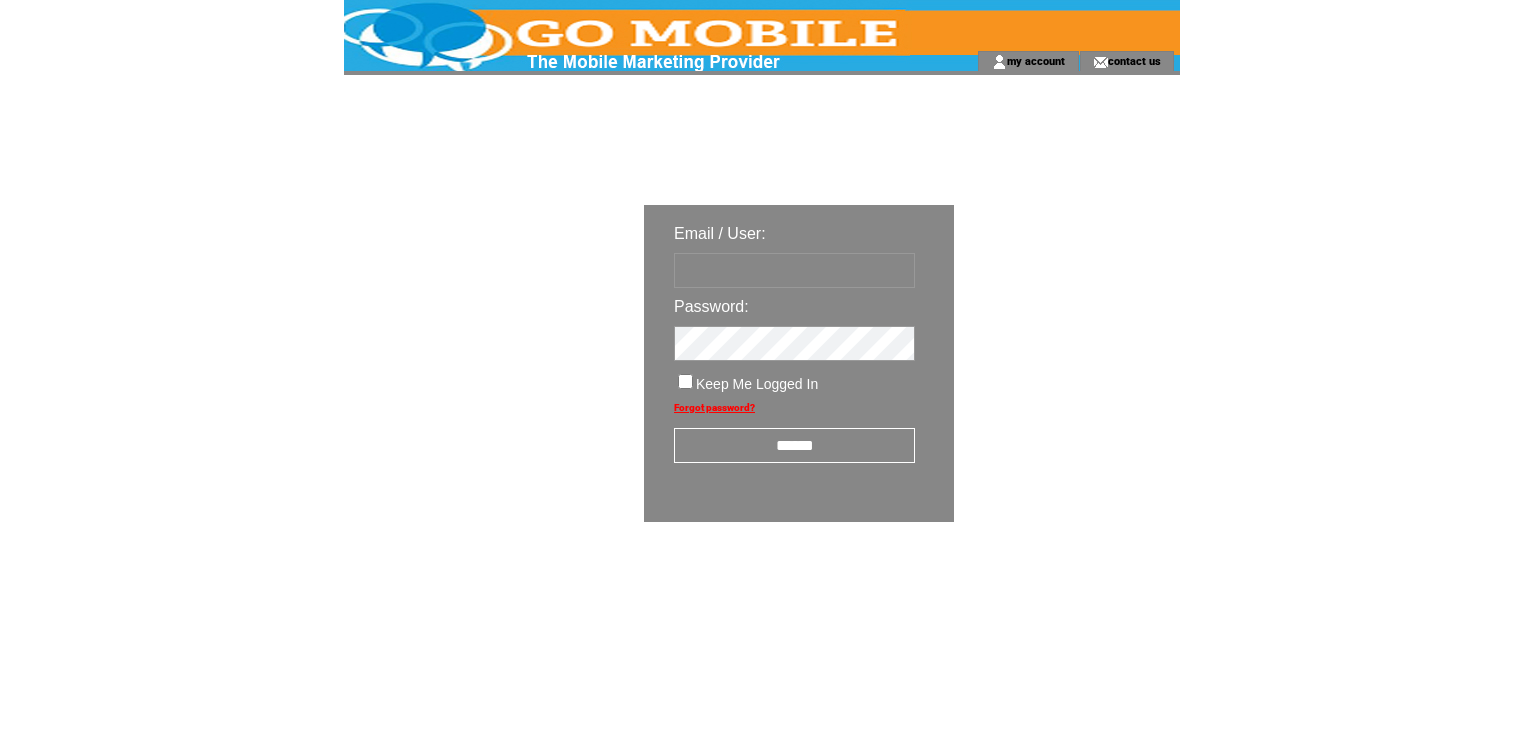 type on "********" 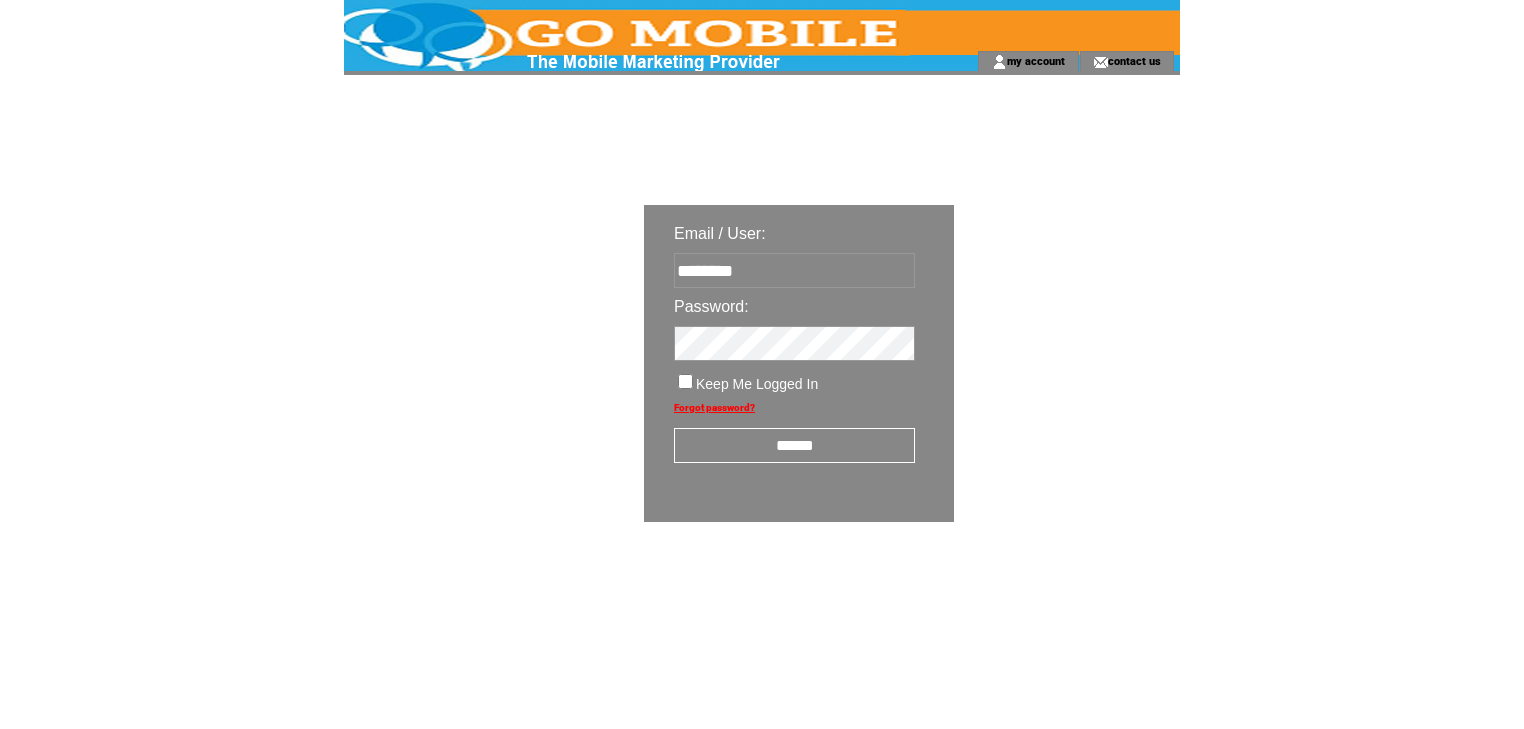 click on "******" at bounding box center (794, 445) 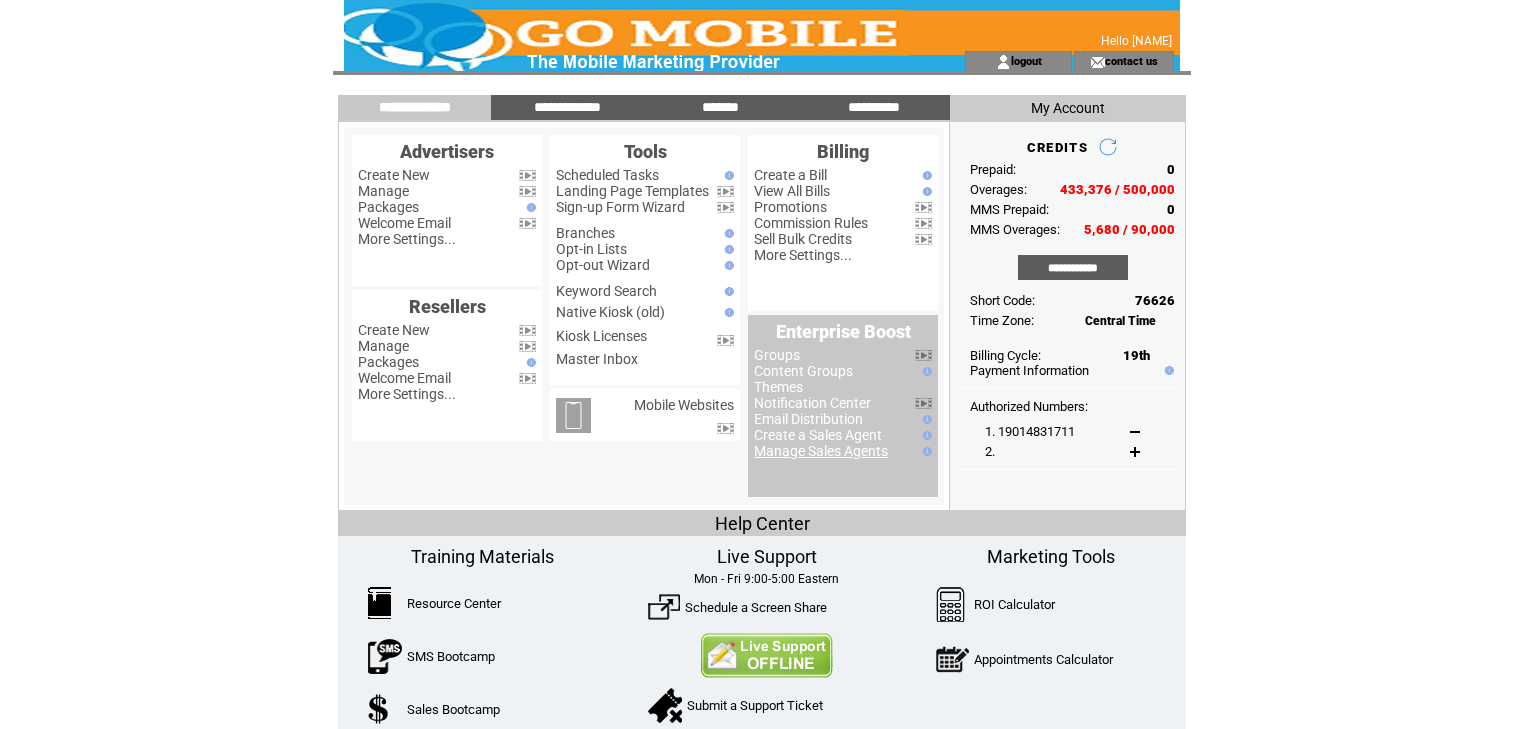 scroll, scrollTop: 0, scrollLeft: 0, axis: both 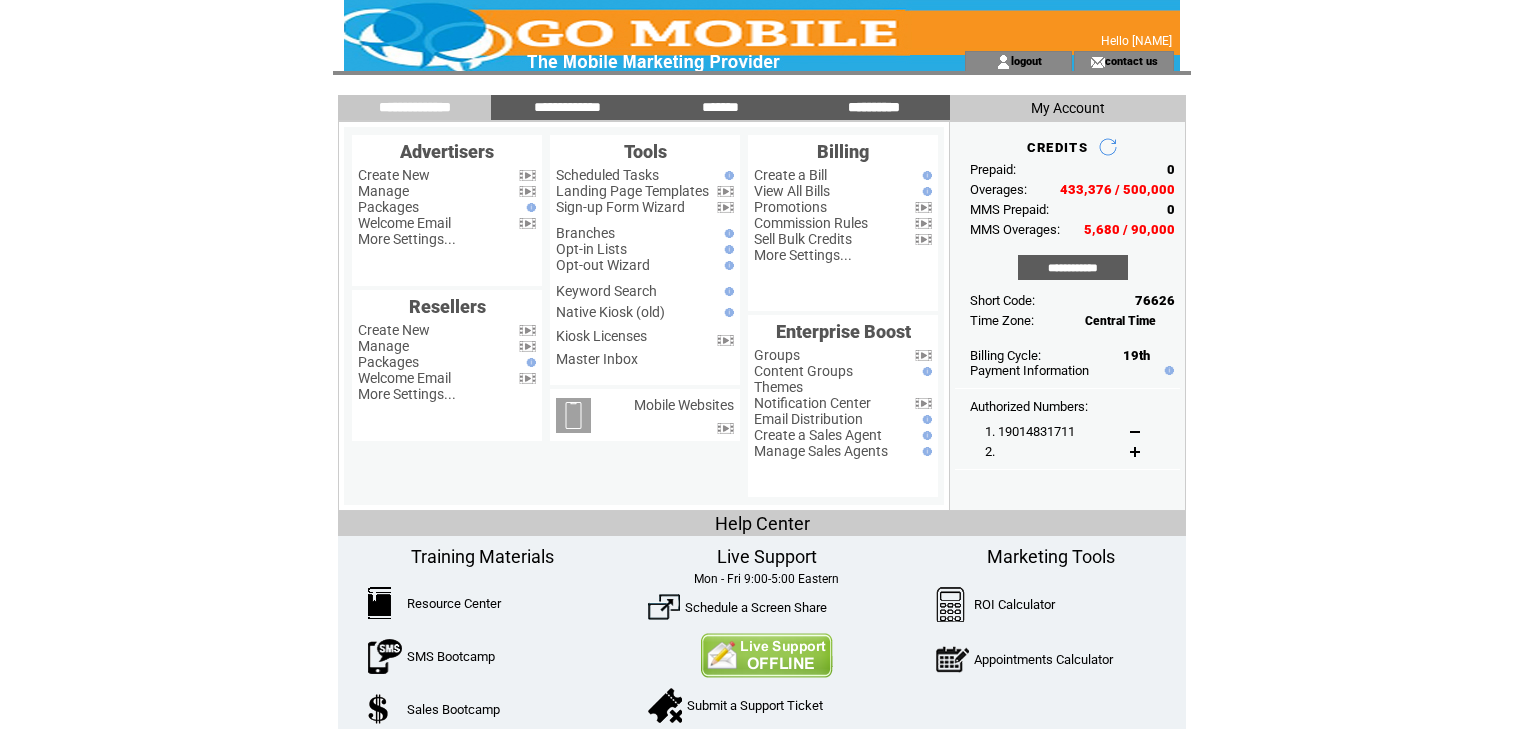 click on "**********" at bounding box center (874, 107) 